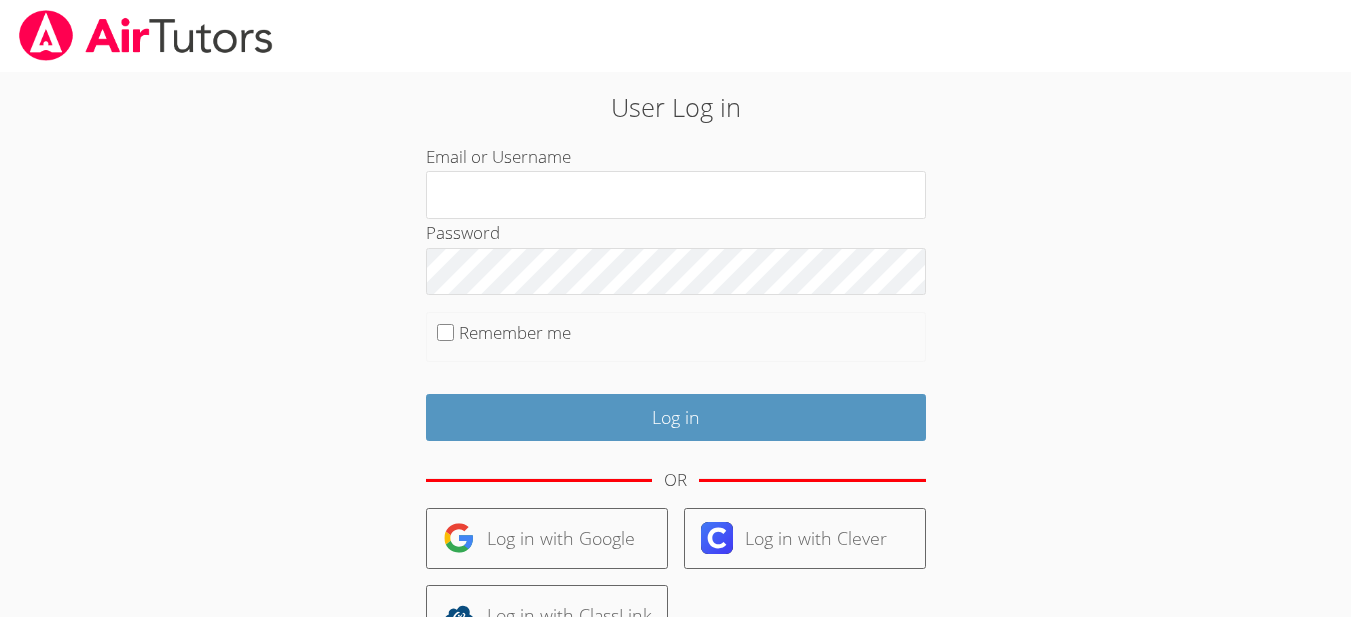 scroll, scrollTop: 0, scrollLeft: 0, axis: both 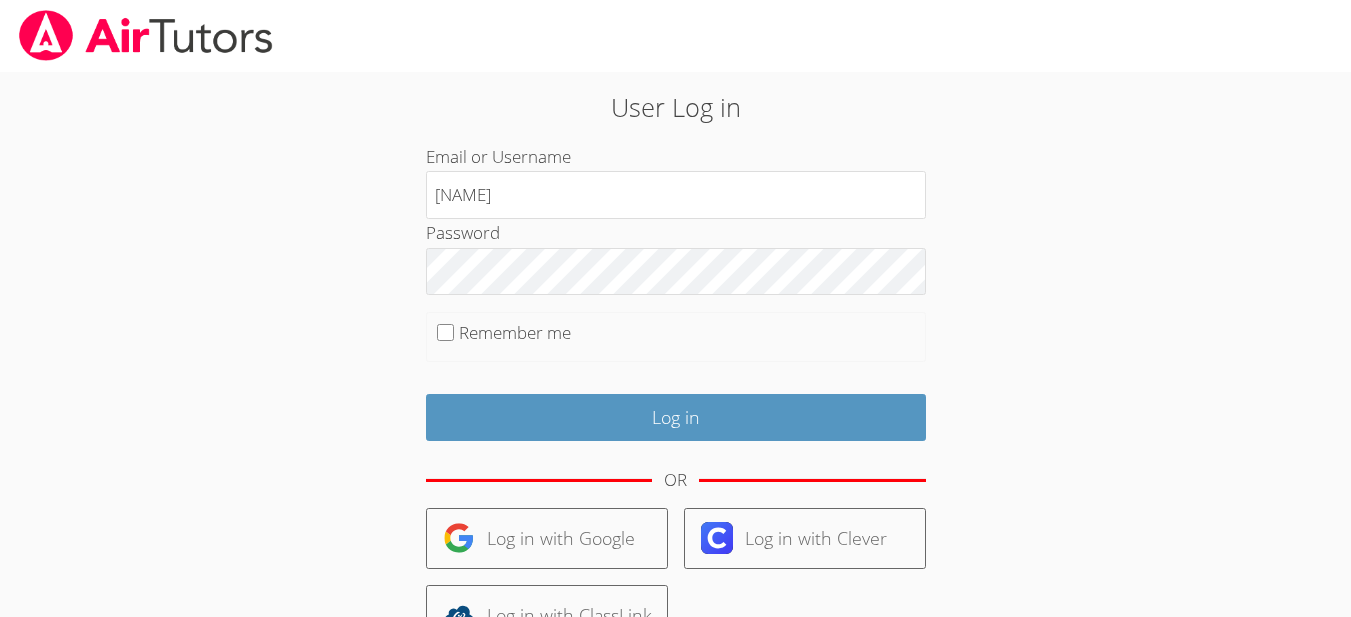 type on "edwardh" 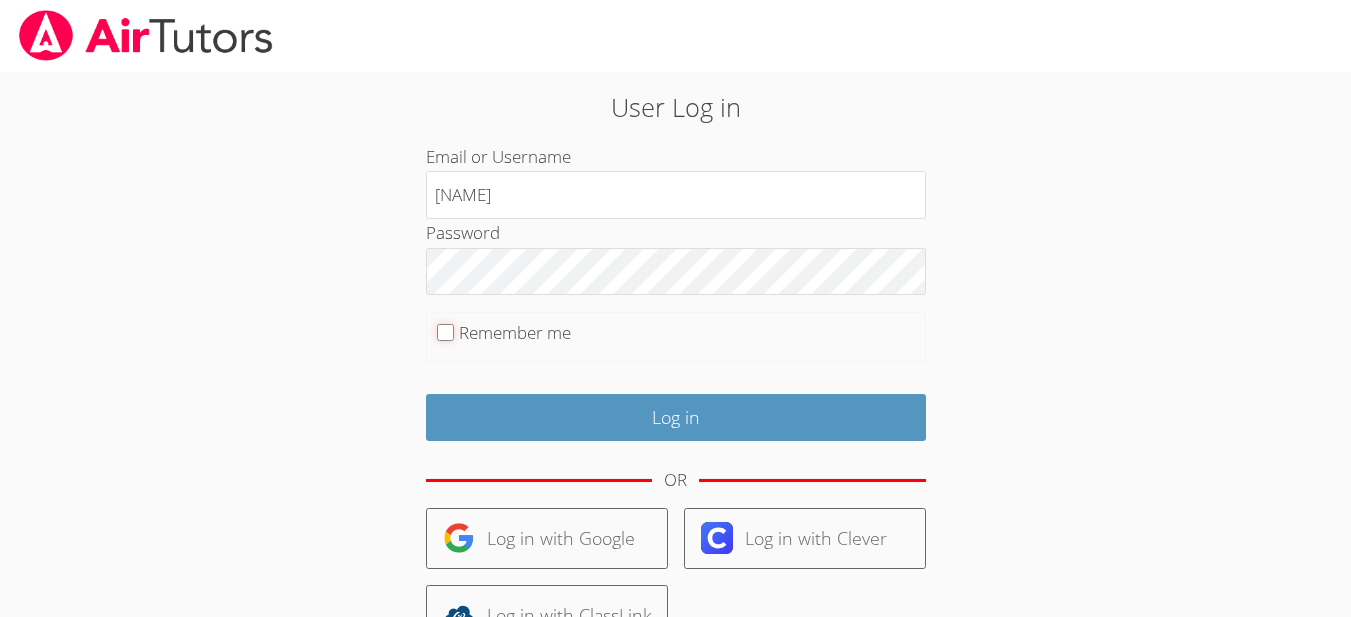 click on "Remember me" at bounding box center [445, 332] 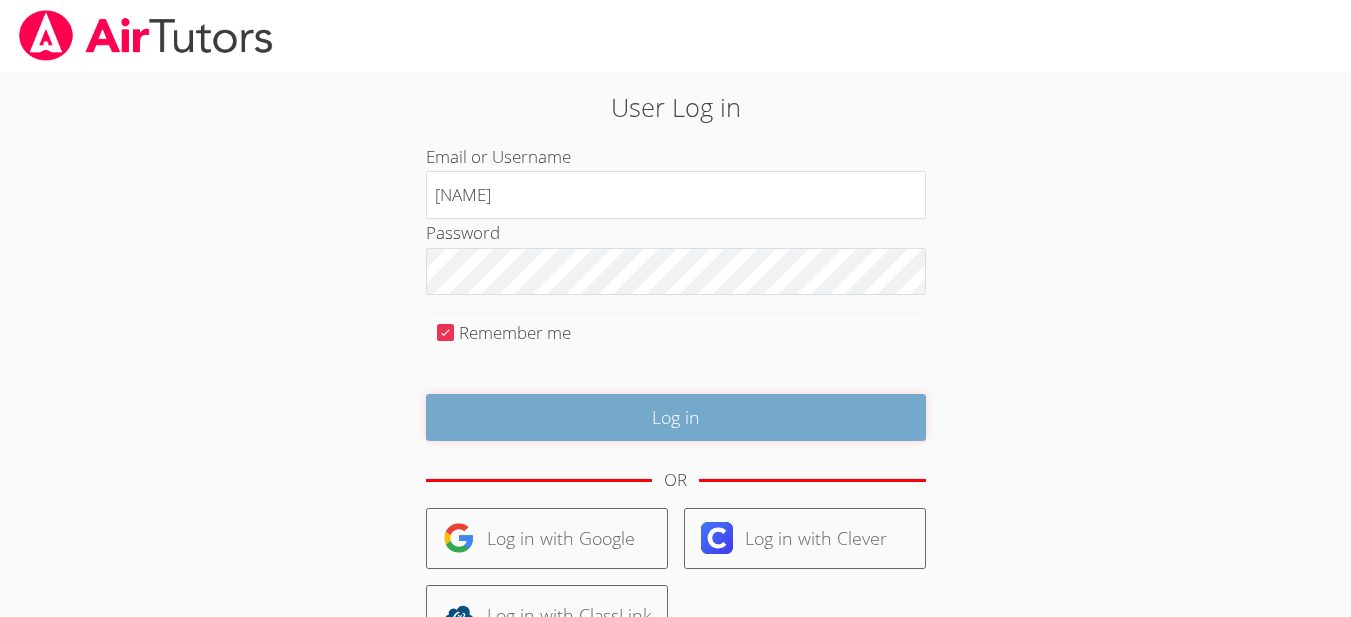 click on "Log in" at bounding box center (676, 417) 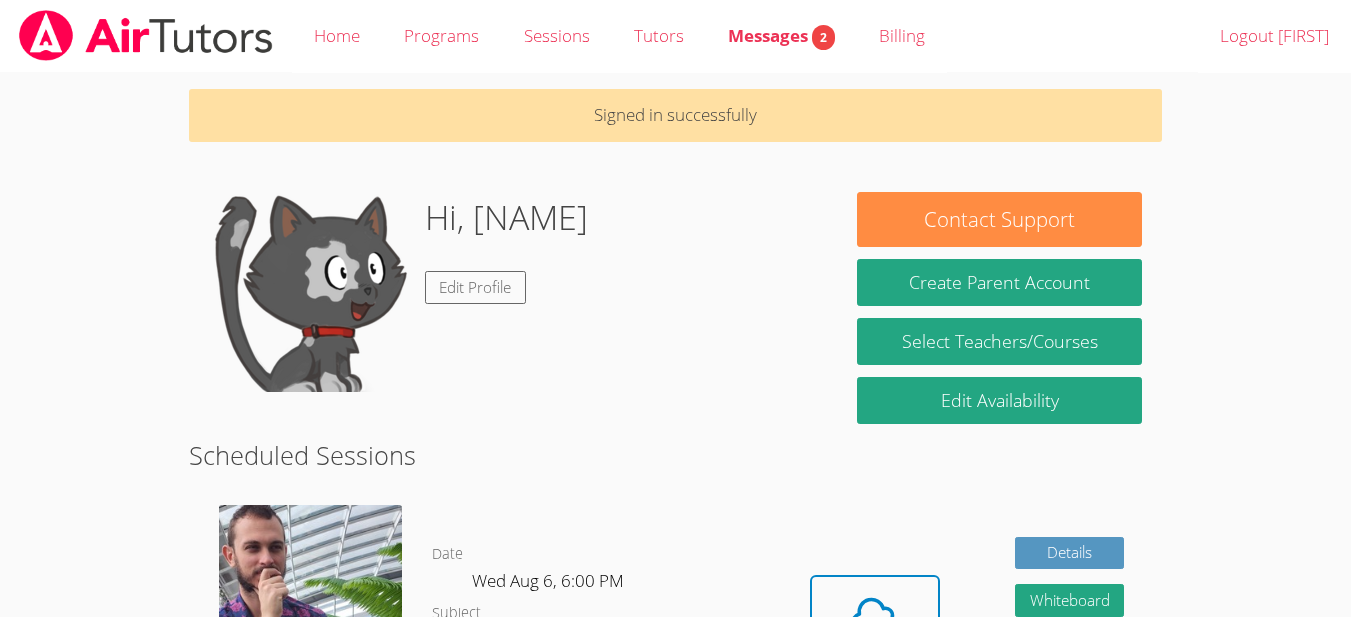 scroll, scrollTop: 0, scrollLeft: 0, axis: both 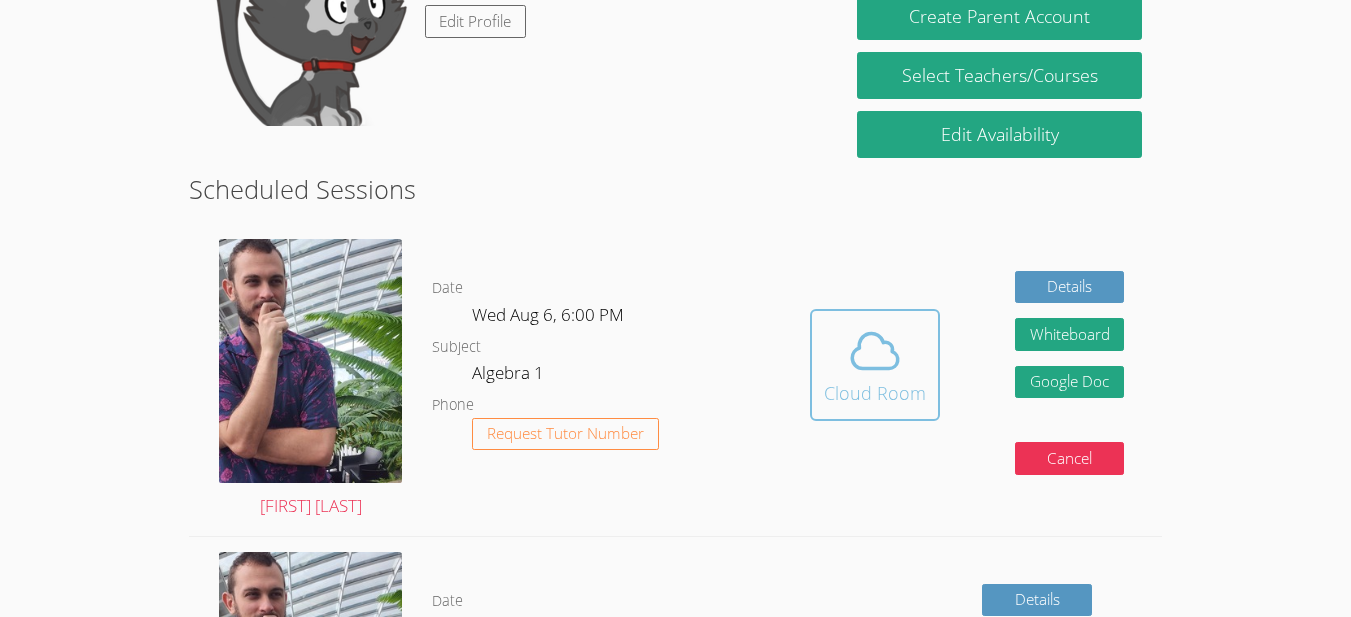click 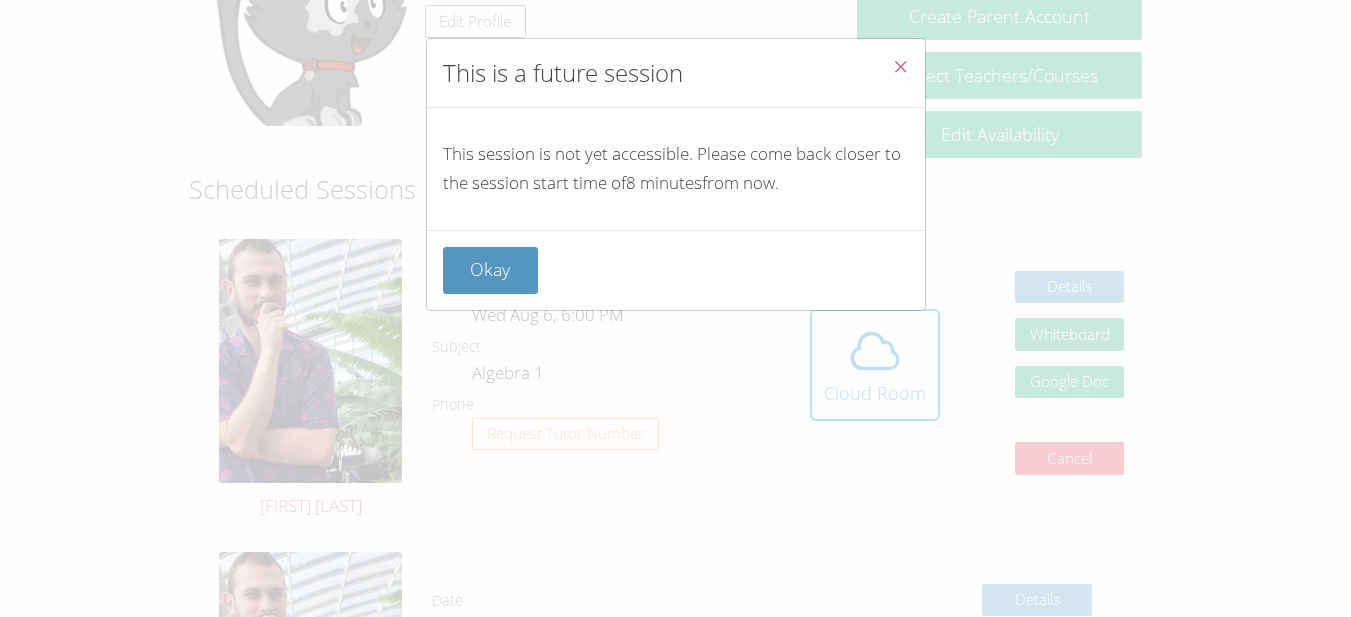 click at bounding box center (900, 66) 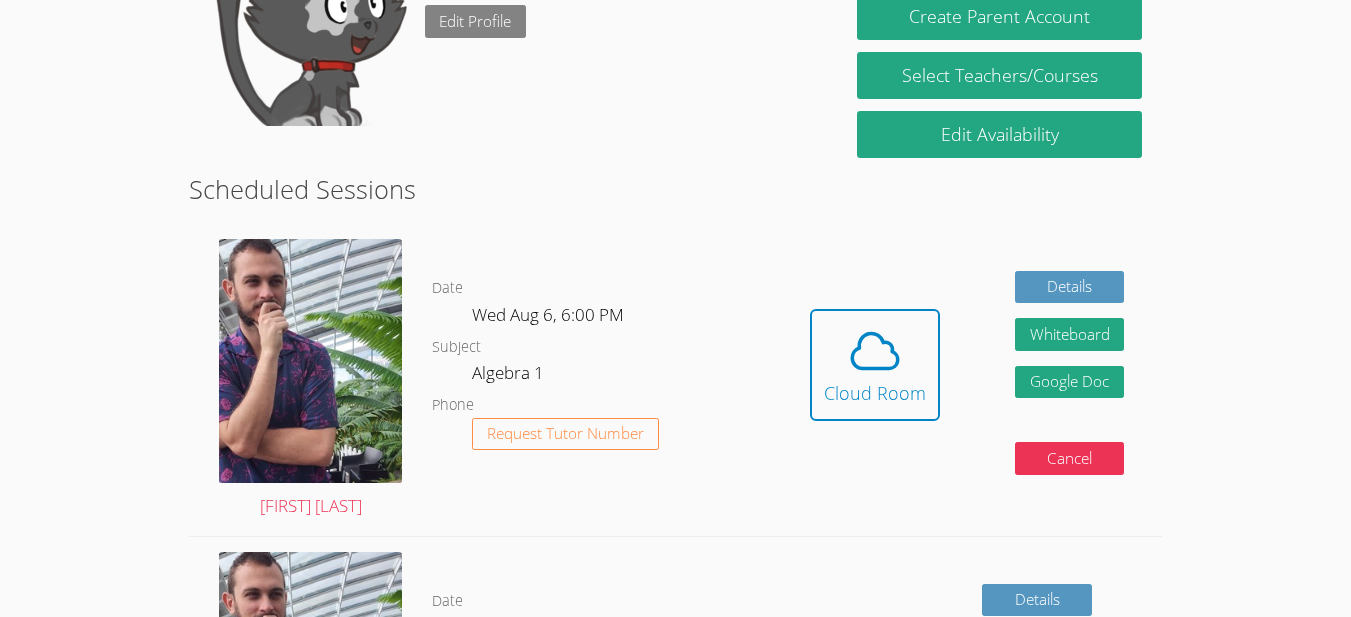 click on "Edit Profile" at bounding box center [476, 21] 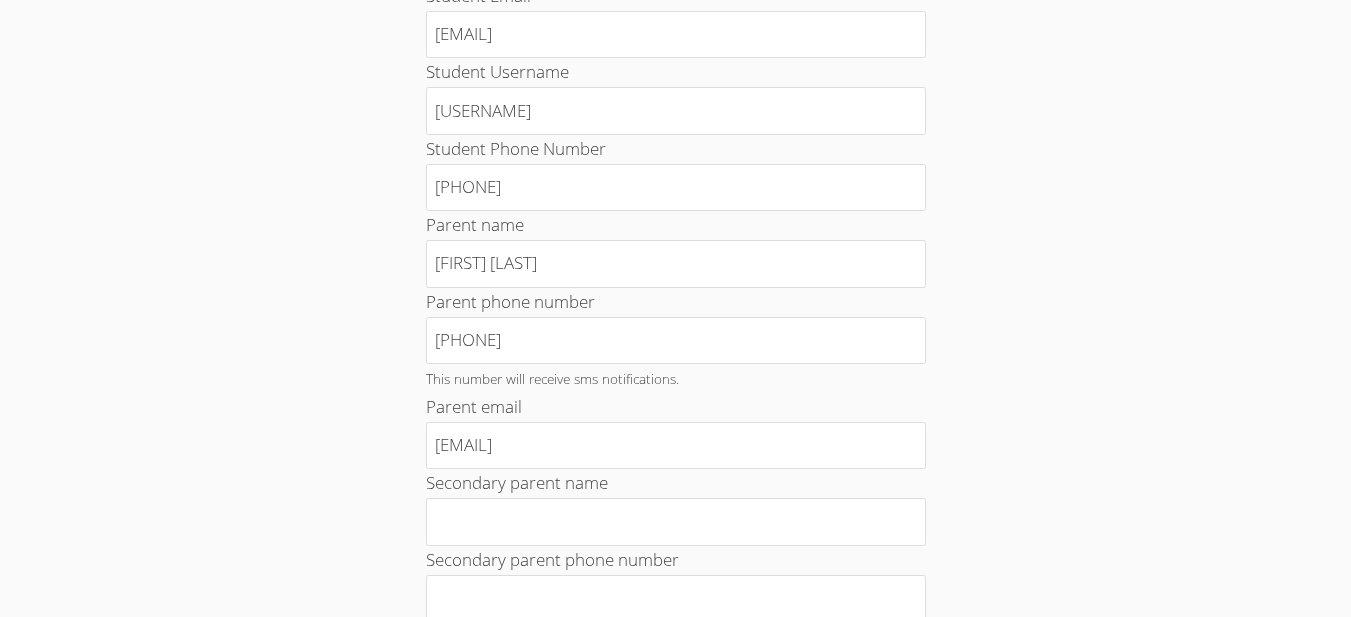 scroll, scrollTop: 0, scrollLeft: 0, axis: both 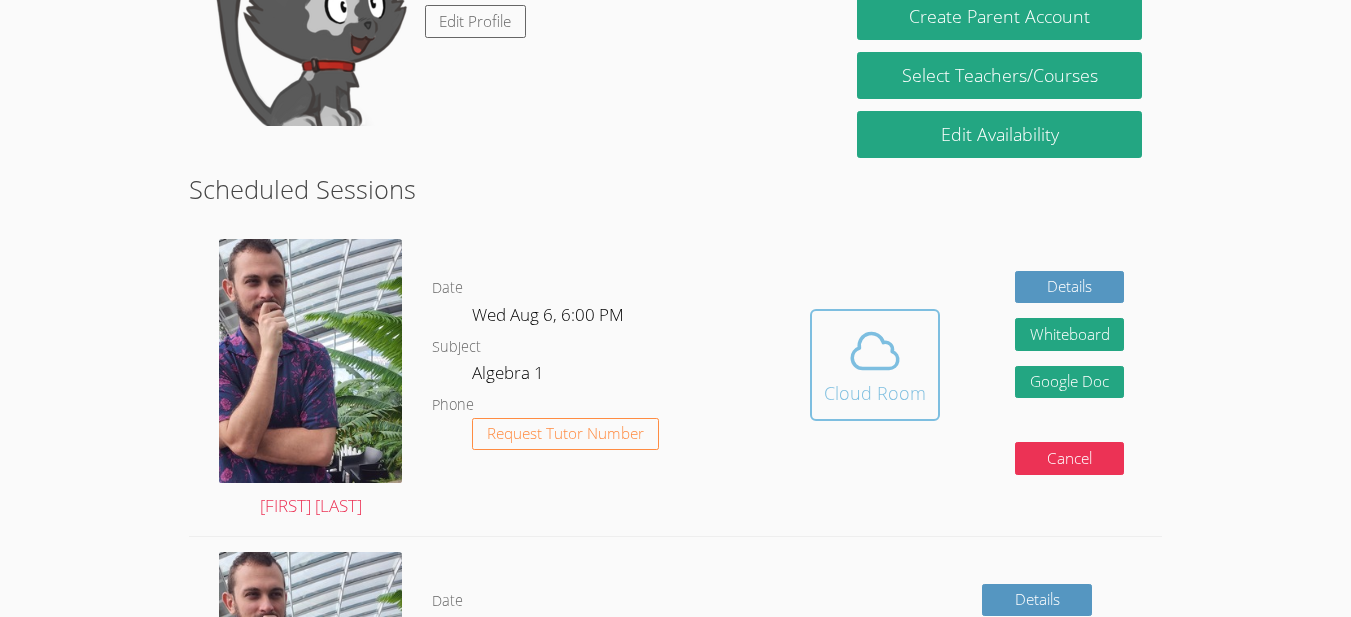click at bounding box center [875, 351] 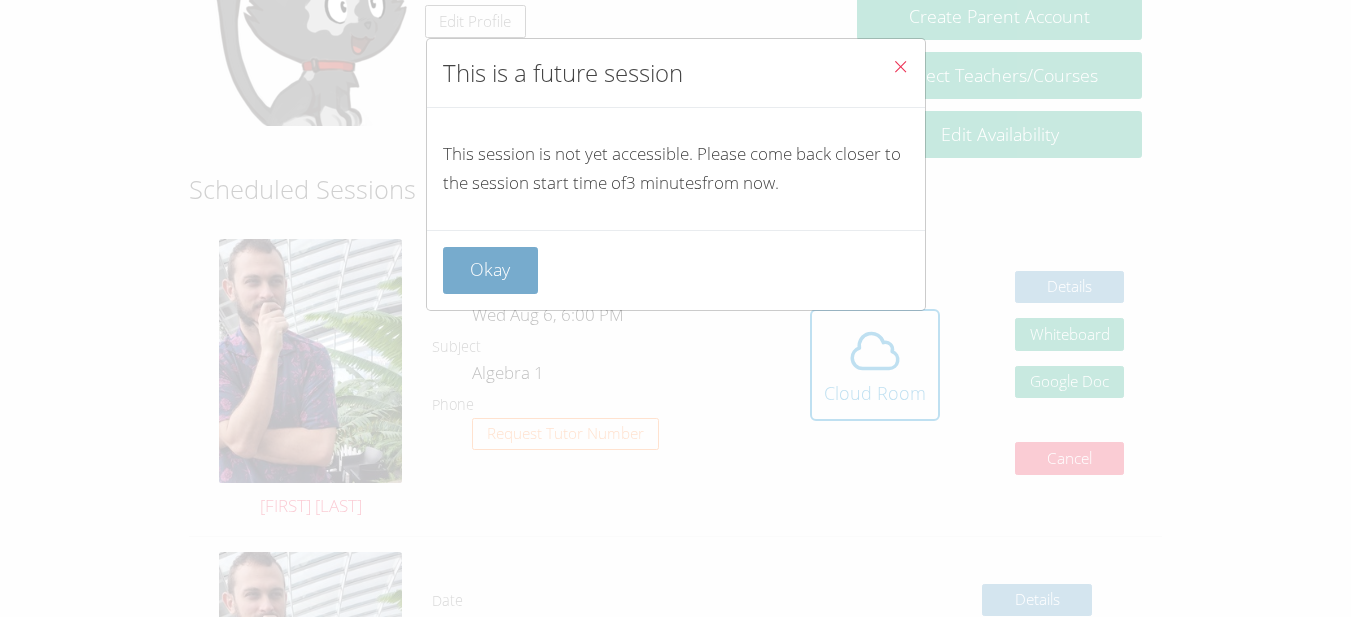 click on "Okay" at bounding box center (491, 270) 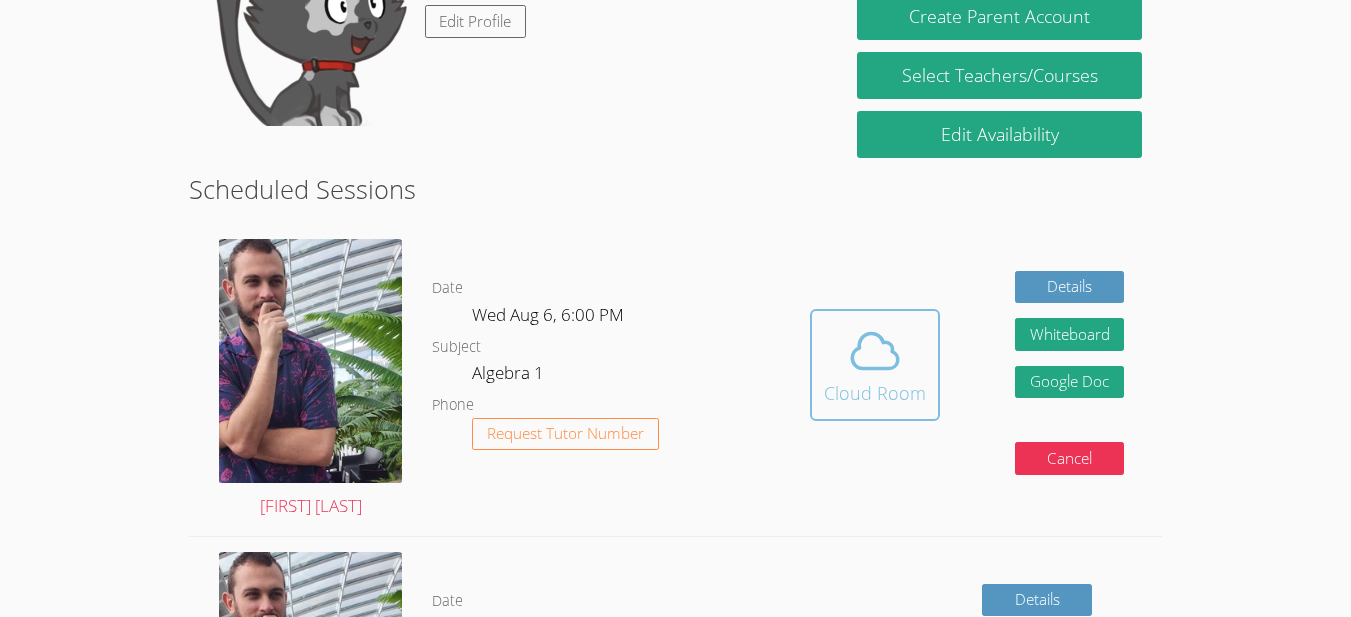 click at bounding box center (875, 351) 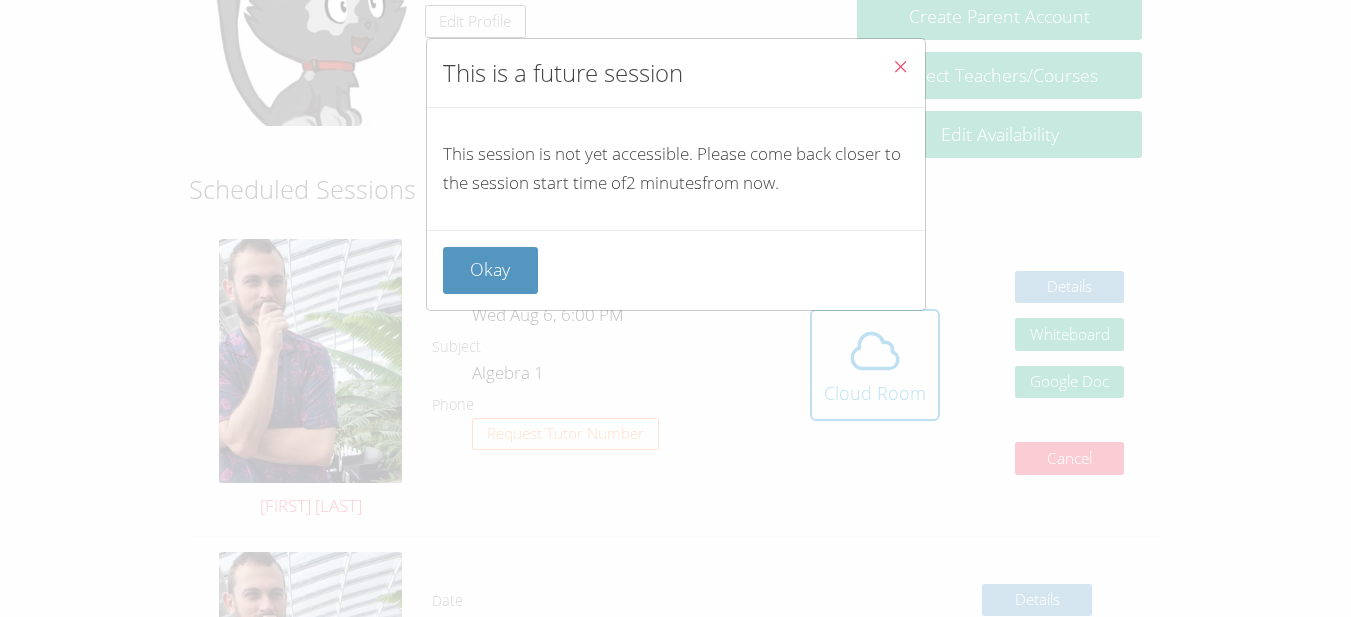 click at bounding box center [900, 66] 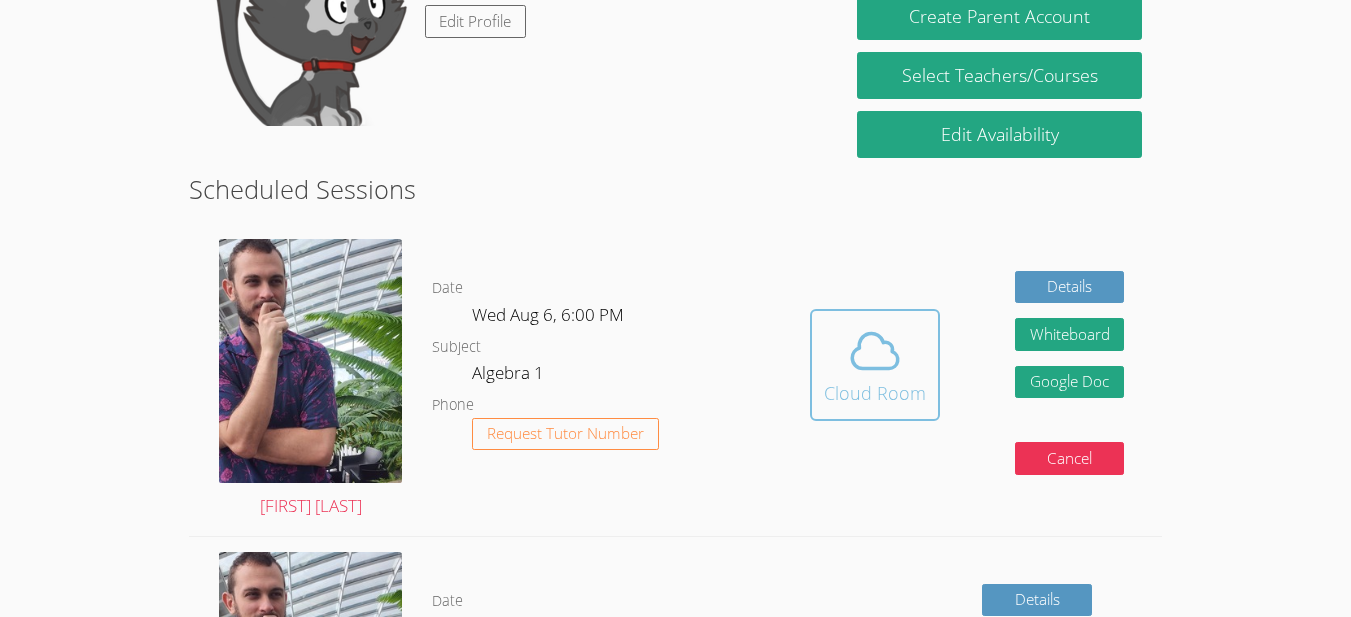 click 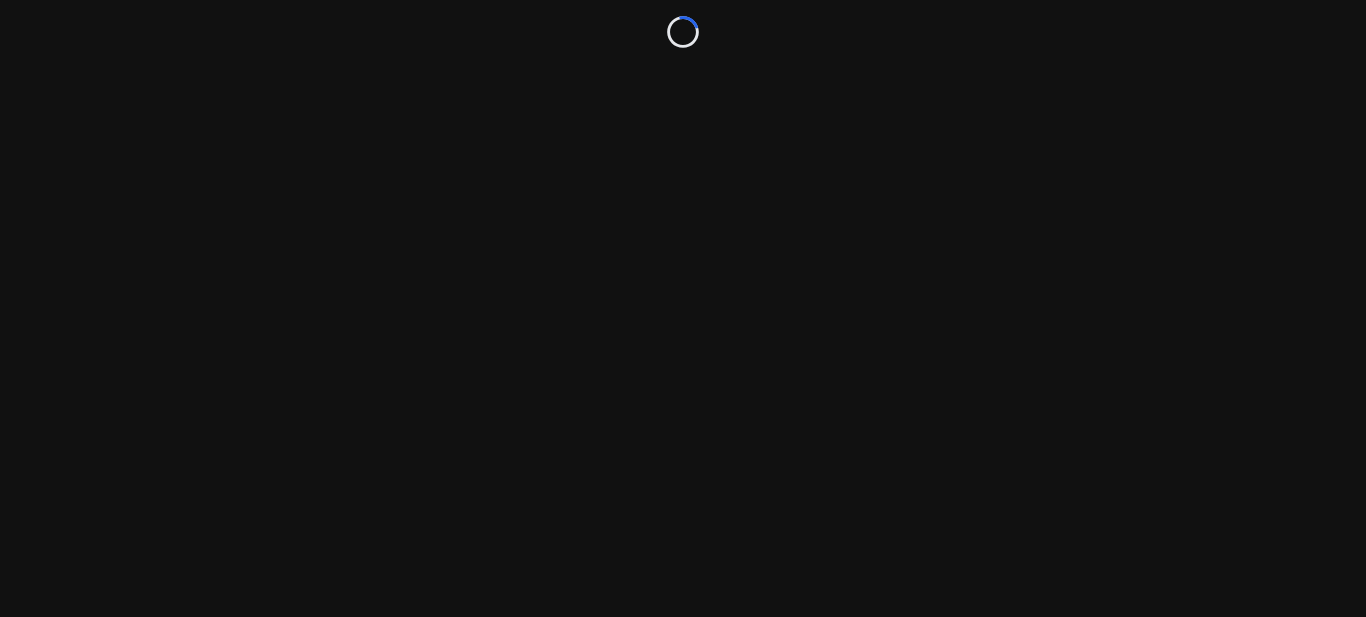 scroll, scrollTop: 0, scrollLeft: 0, axis: both 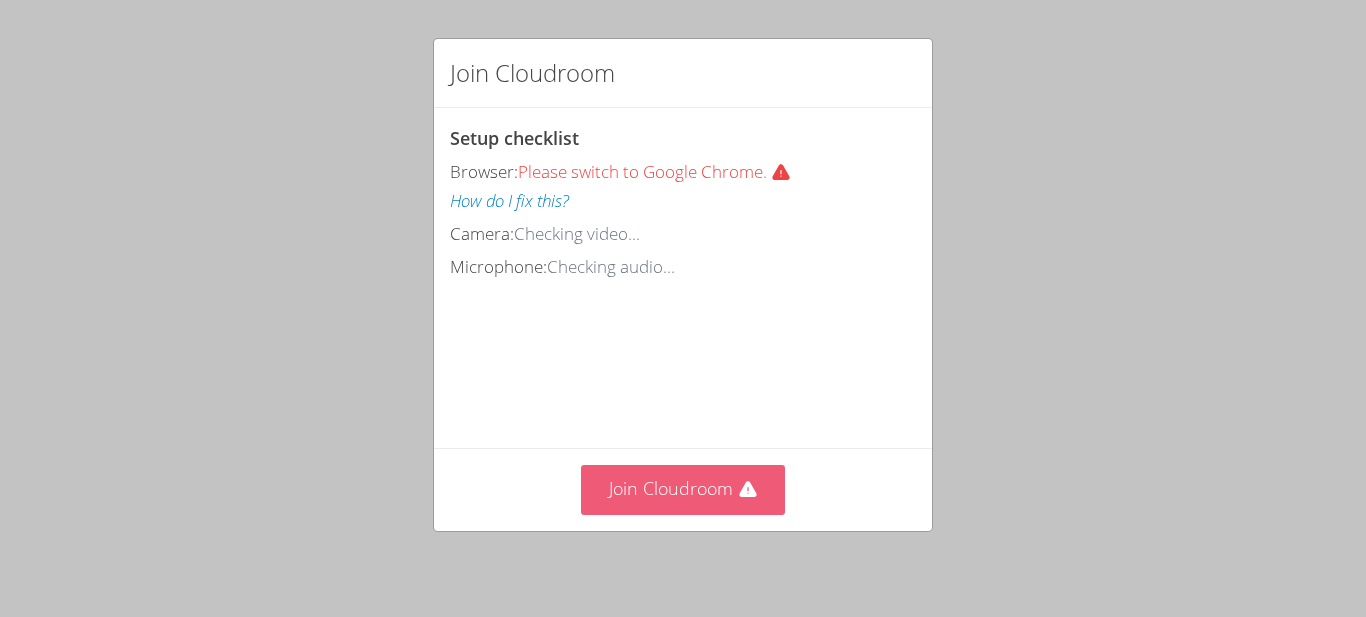 click on "Join Cloudroom" at bounding box center [683, 489] 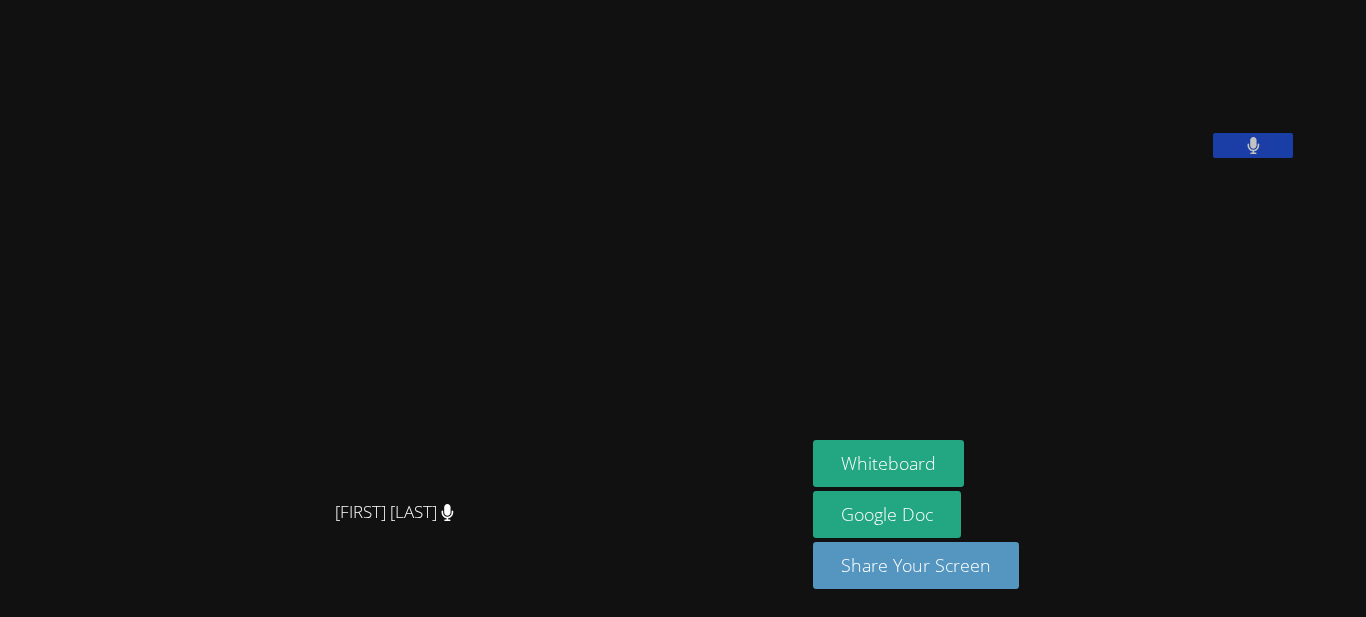 click at bounding box center [963, 83] 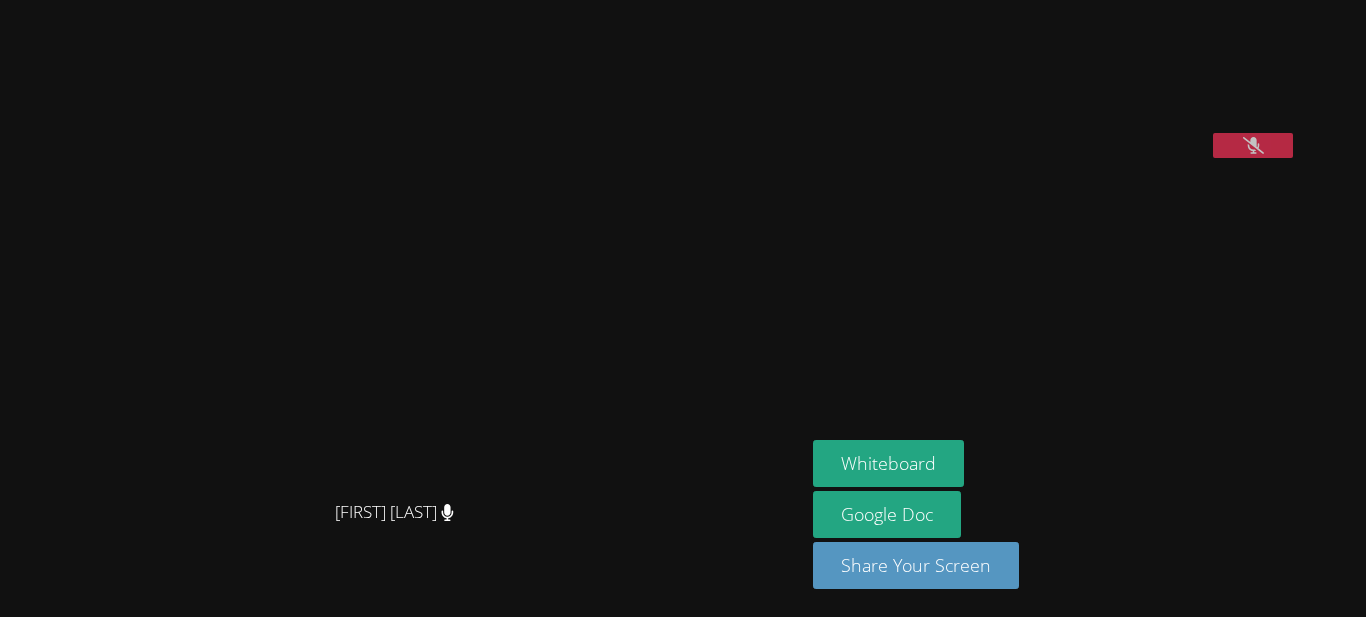 click at bounding box center (963, 83) 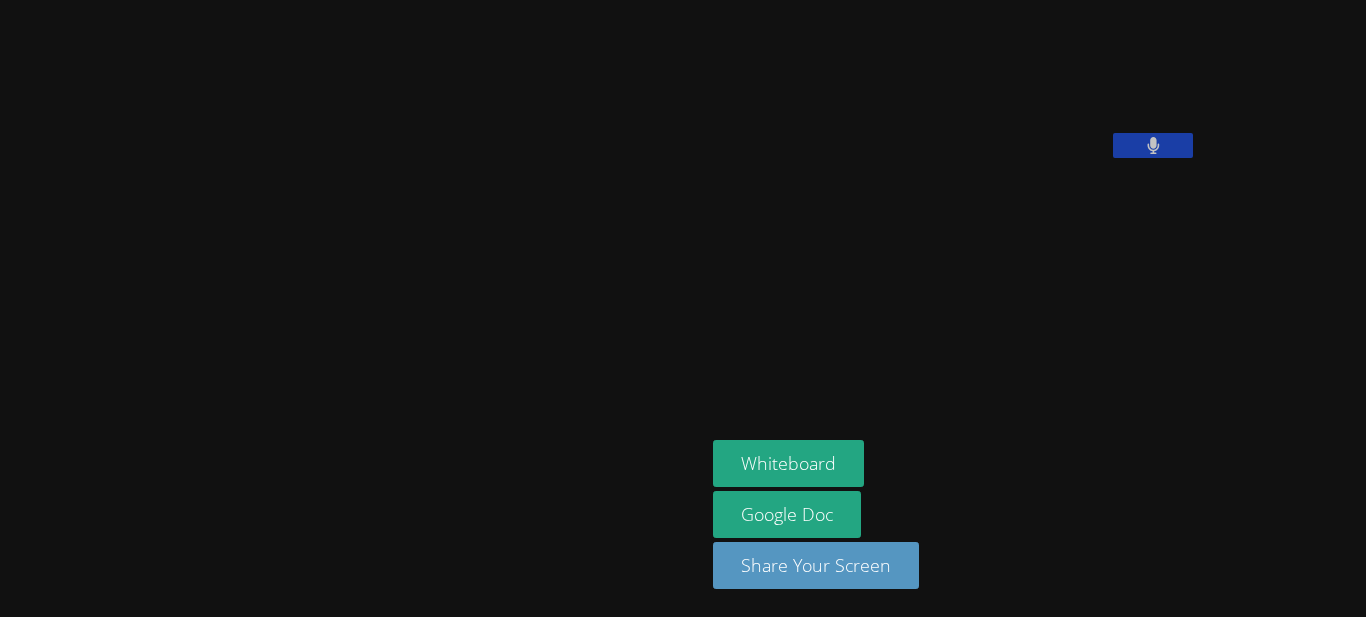 click at bounding box center (863, 83) 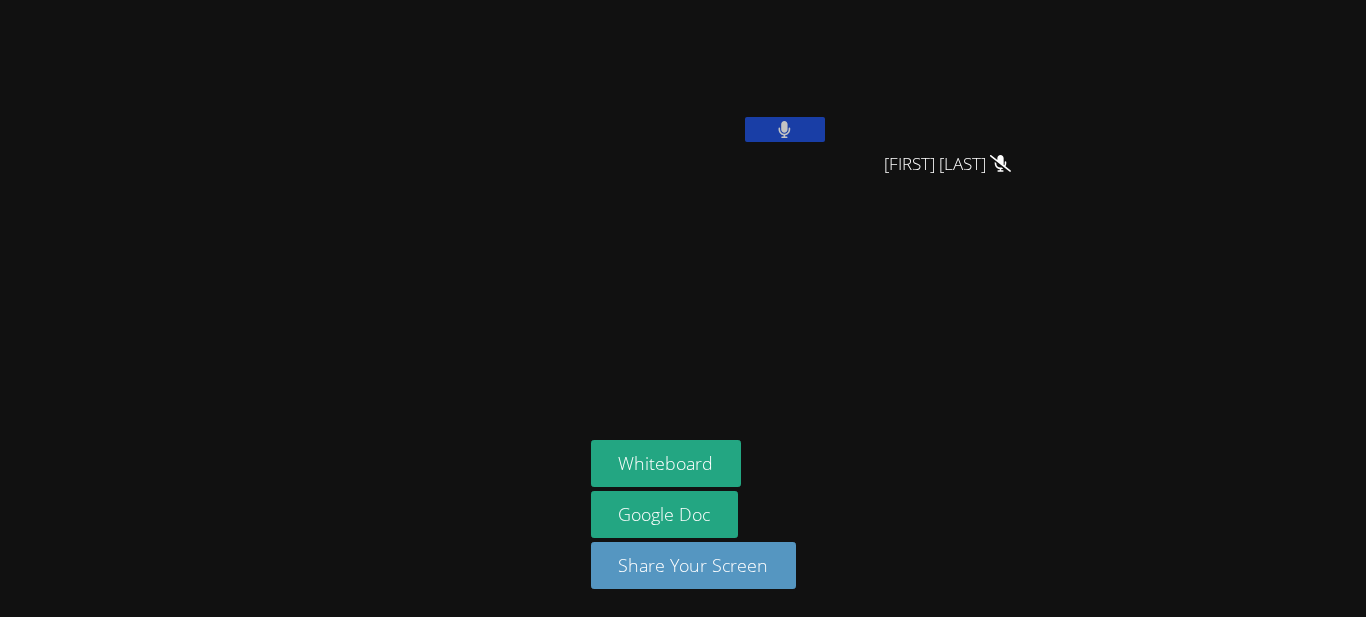 click 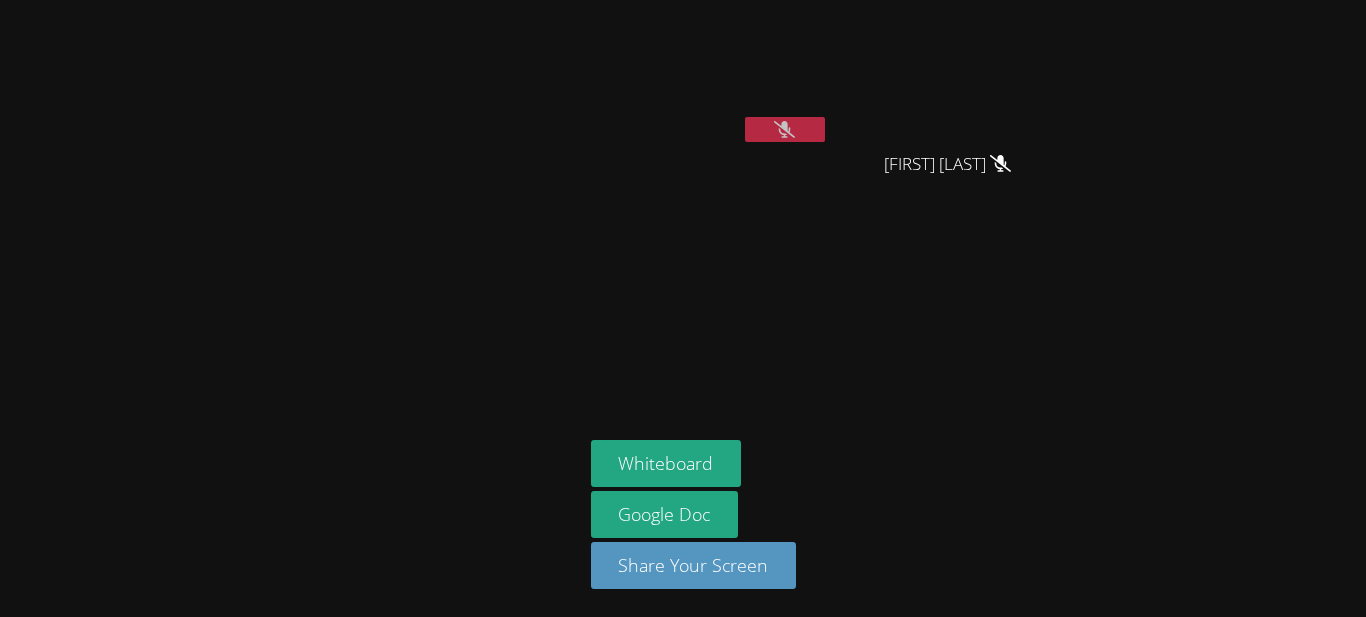 click at bounding box center [710, 75] 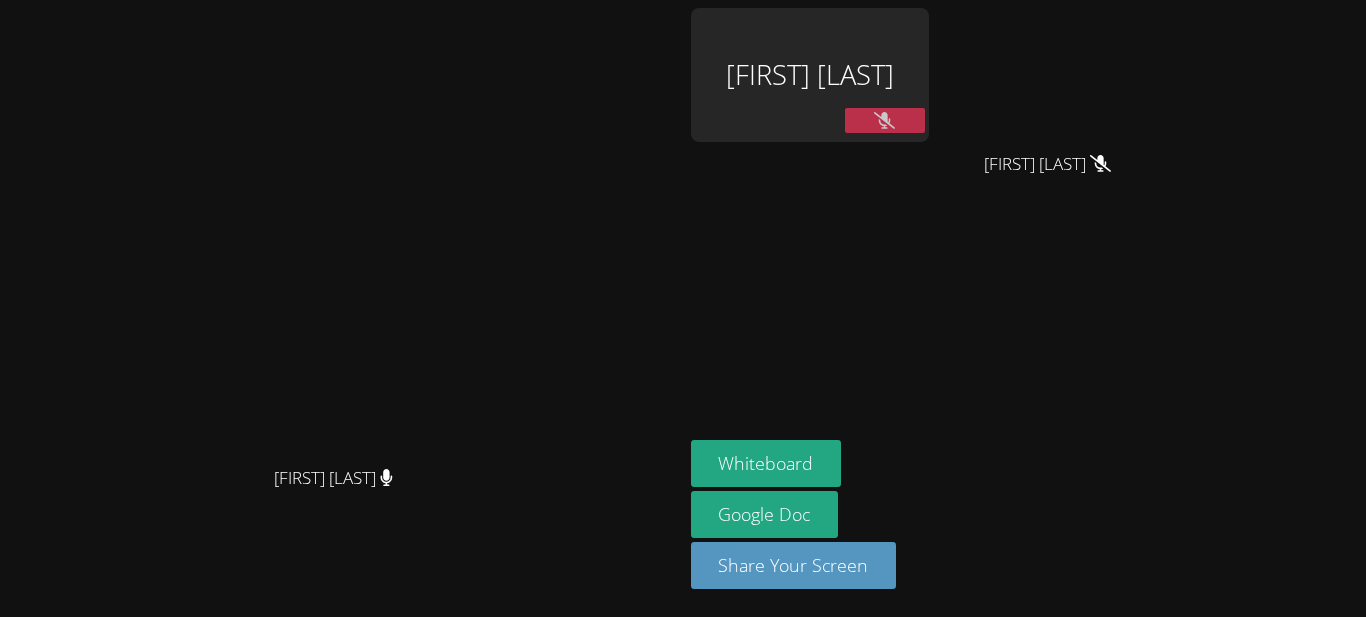 click at bounding box center [885, 120] 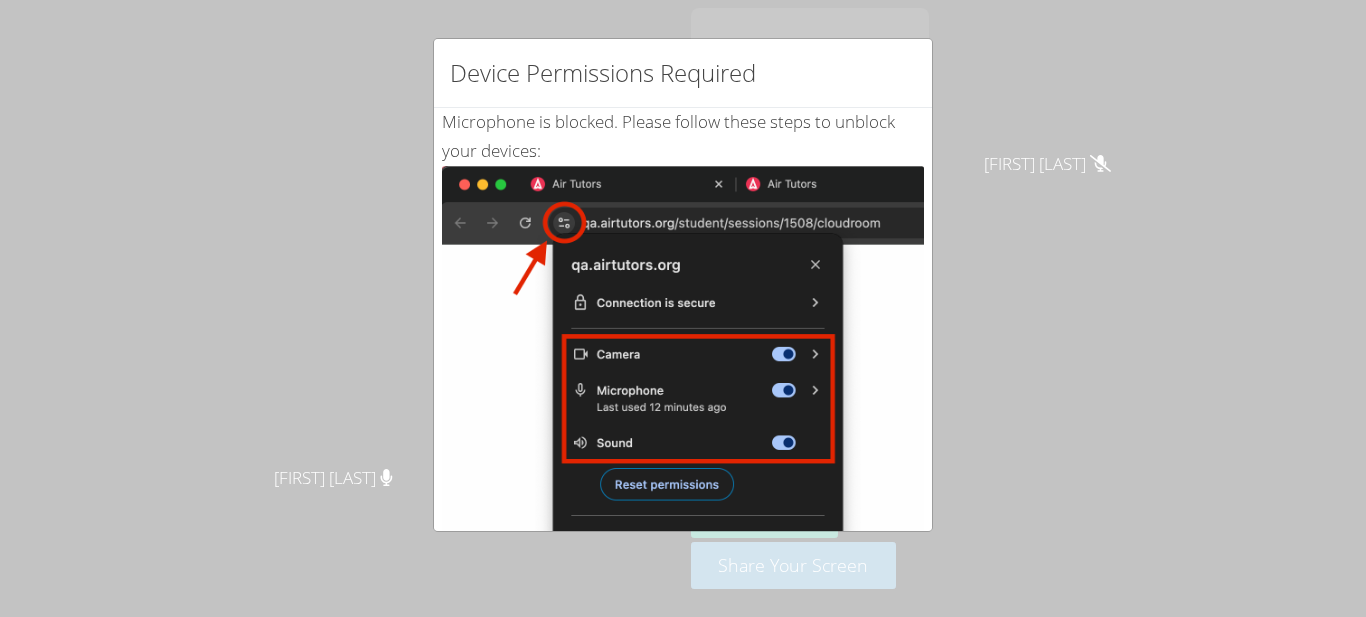 scroll, scrollTop: 43, scrollLeft: 0, axis: vertical 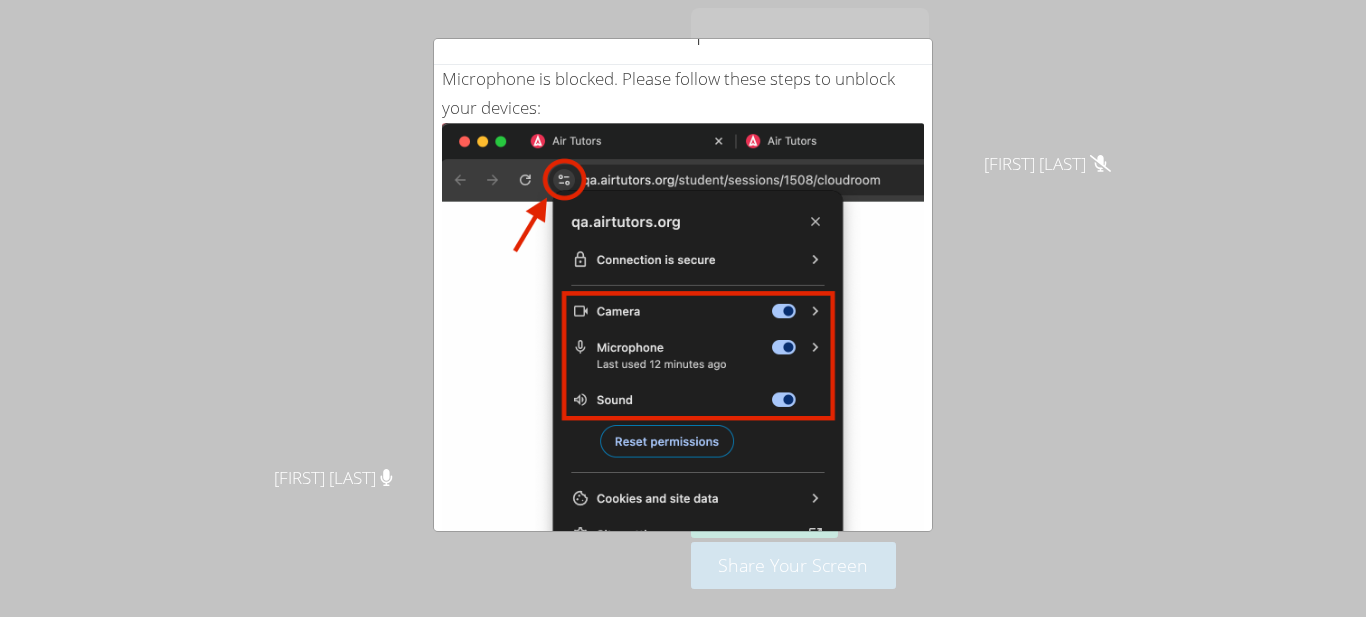 click at bounding box center (683, 349) 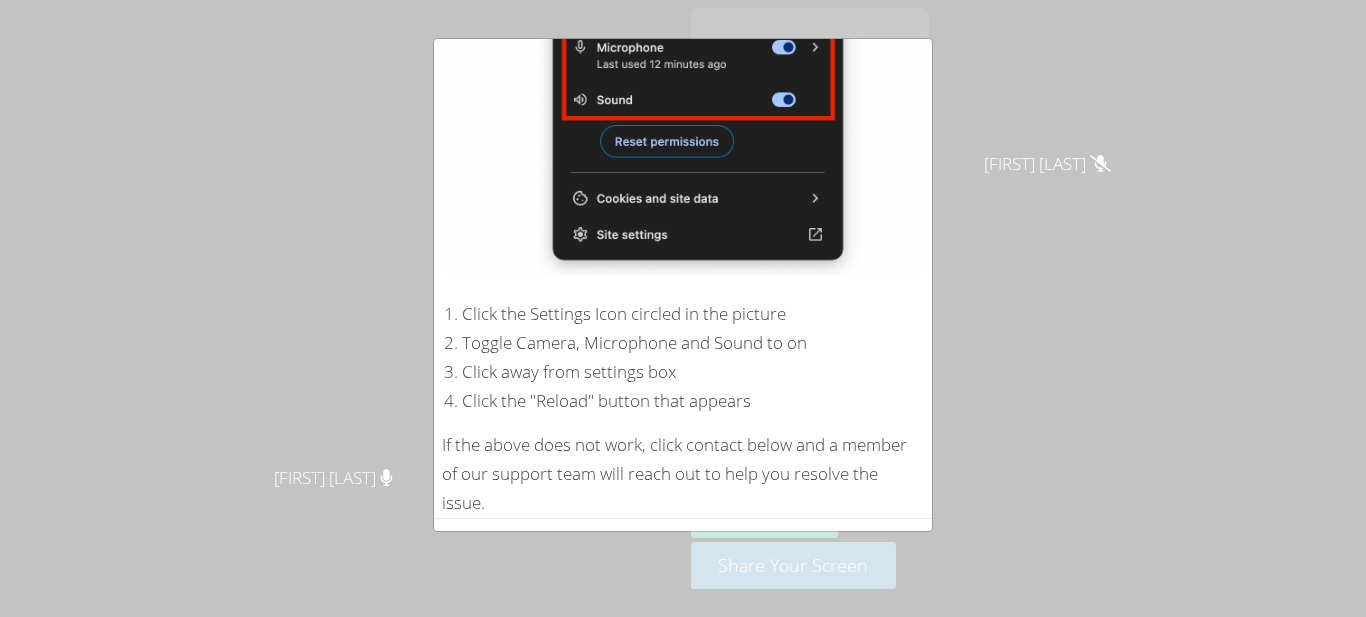 scroll, scrollTop: 396, scrollLeft: 0, axis: vertical 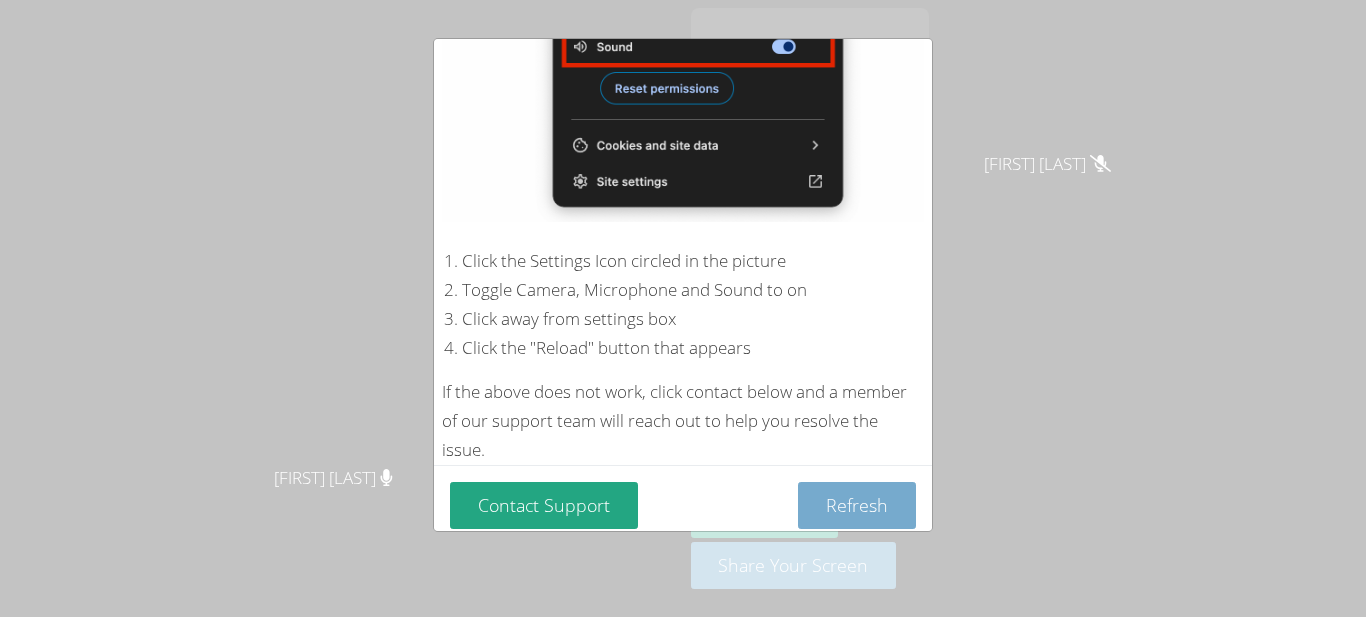 click on "Refresh" at bounding box center [857, 505] 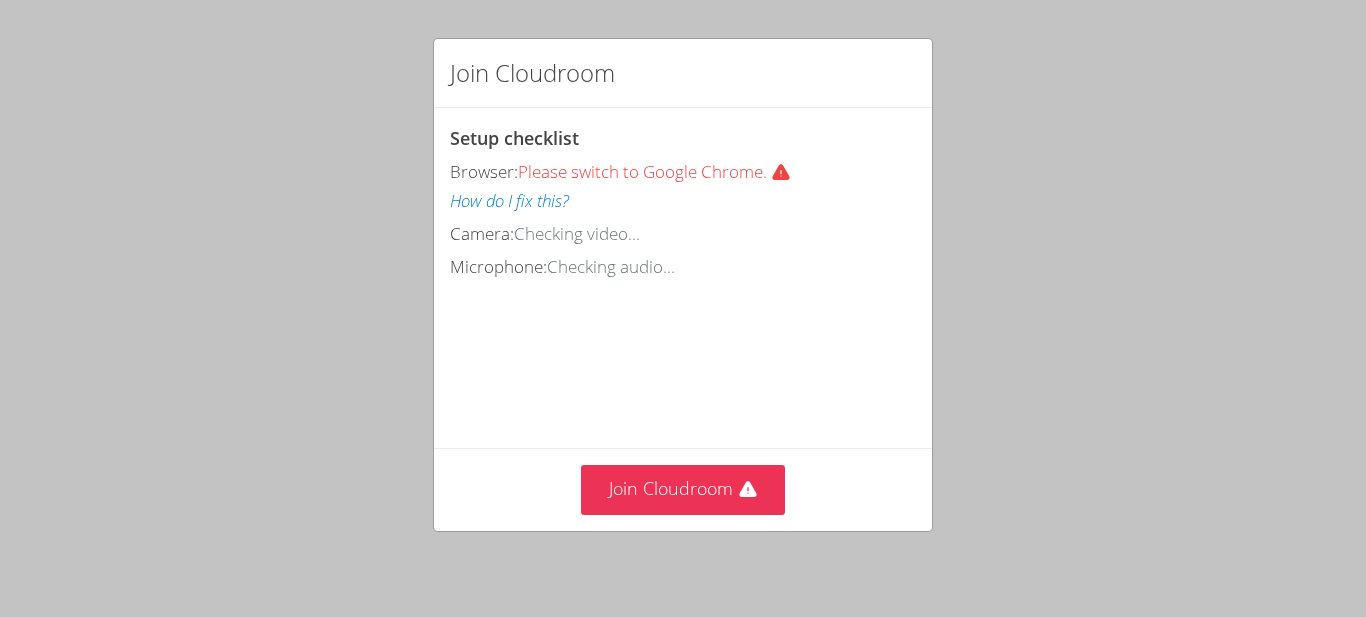 scroll, scrollTop: 0, scrollLeft: 0, axis: both 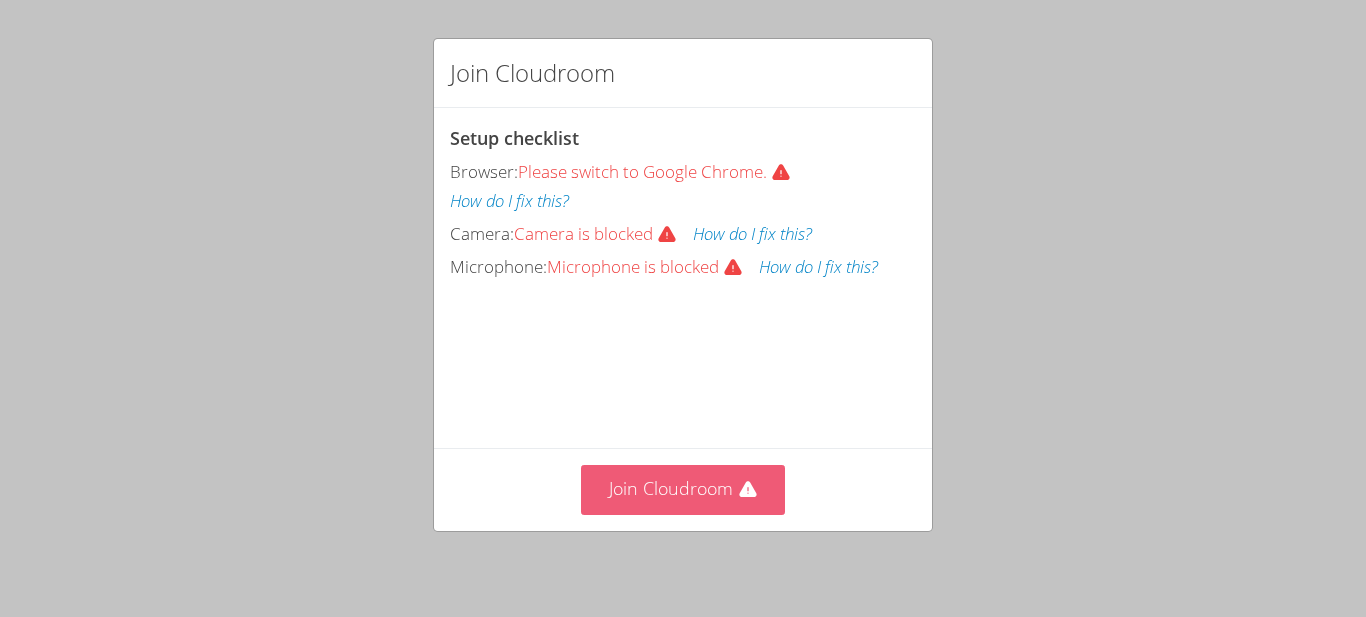 click on "Join Cloudroom" at bounding box center [683, 489] 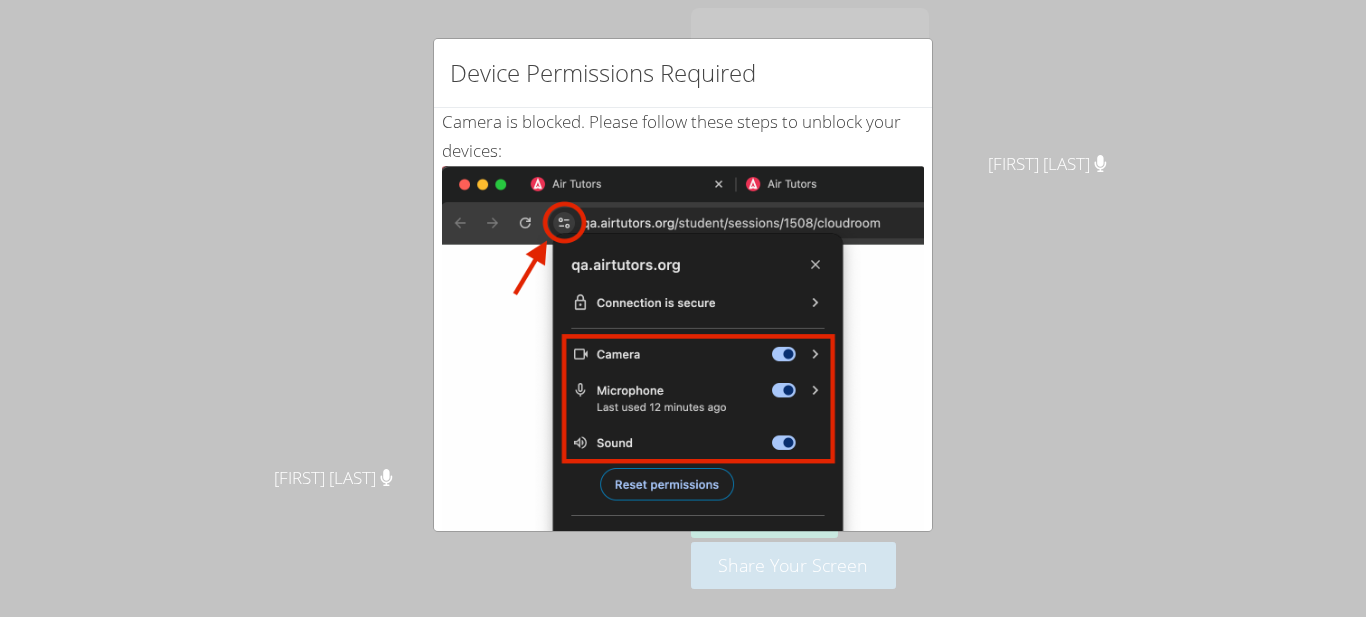click on "Device Permissions Required Camera is blocked . Please follow these steps to unblock your devices: Click the Settings Icon circled in the picture Toggle Camera, Microphone and Sound to on Click away from settings box Click the "Reload" button that appears If the above does not work, click contact below and a member of our support team will reach out to help you resolve the issue. Contact Support Refresh" at bounding box center [683, 308] 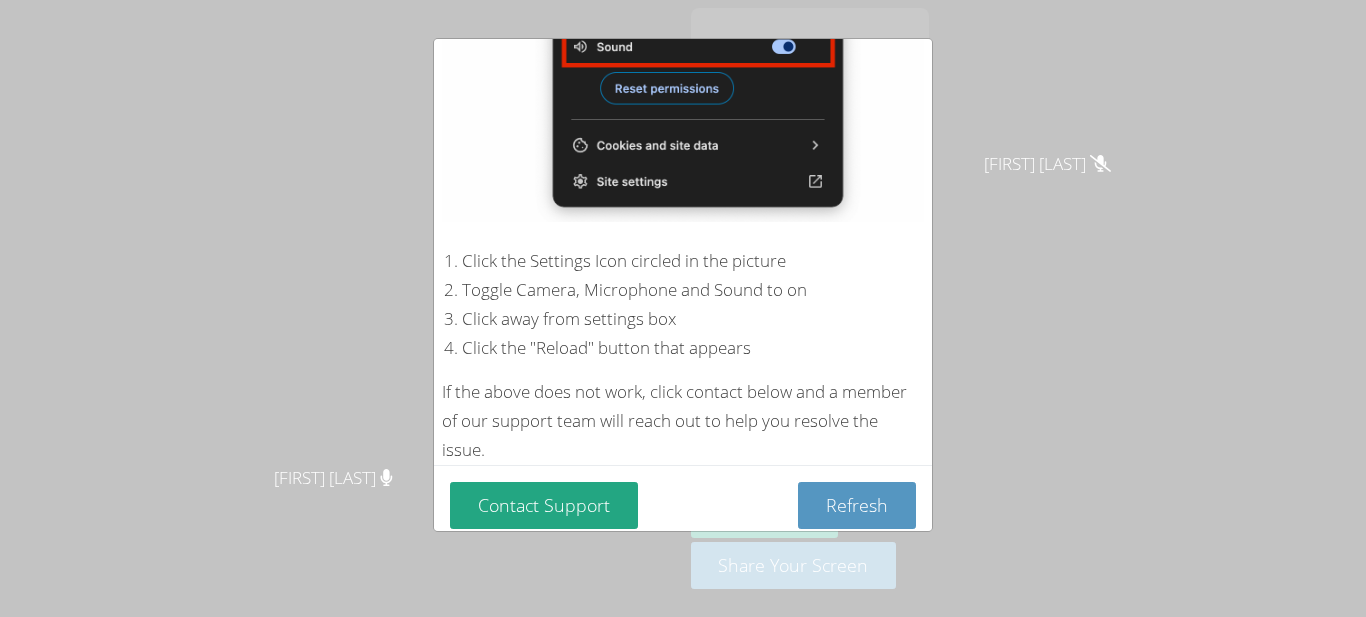 click on "Device Permissions Required Camera is blocked . Please follow these steps to unblock your devices: Click the Settings Icon circled in the picture Toggle Camera, Microphone and Sound to on Click away from settings box Click the "Reload" button that appears If the above does not work, click contact below and a member of our support team will reach out to help you resolve the issue. Contact Support Refresh" at bounding box center [683, 308] 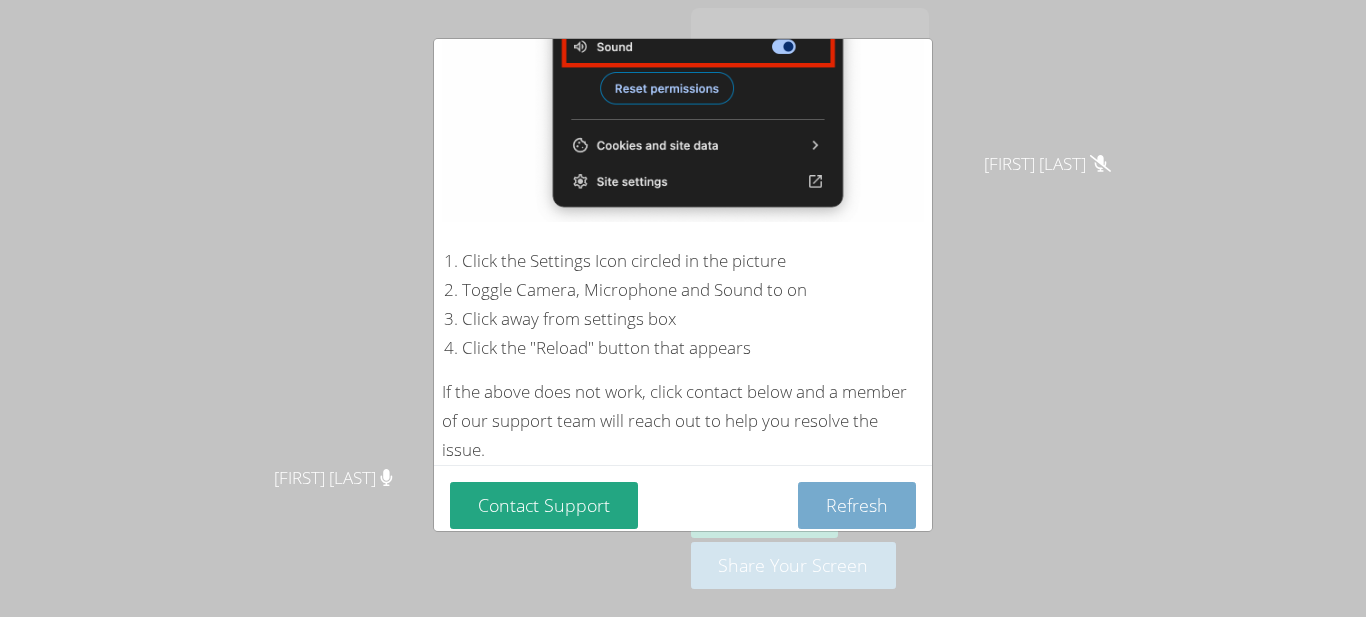 click on "Refresh" at bounding box center (857, 505) 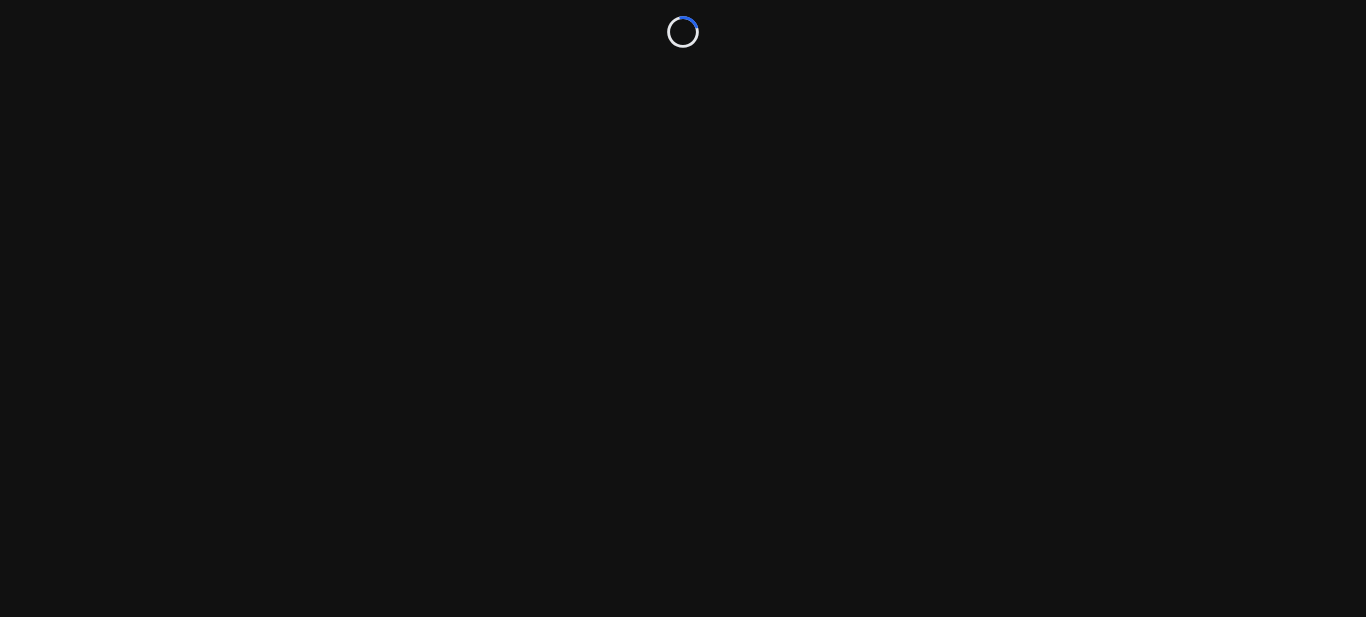 scroll, scrollTop: 0, scrollLeft: 0, axis: both 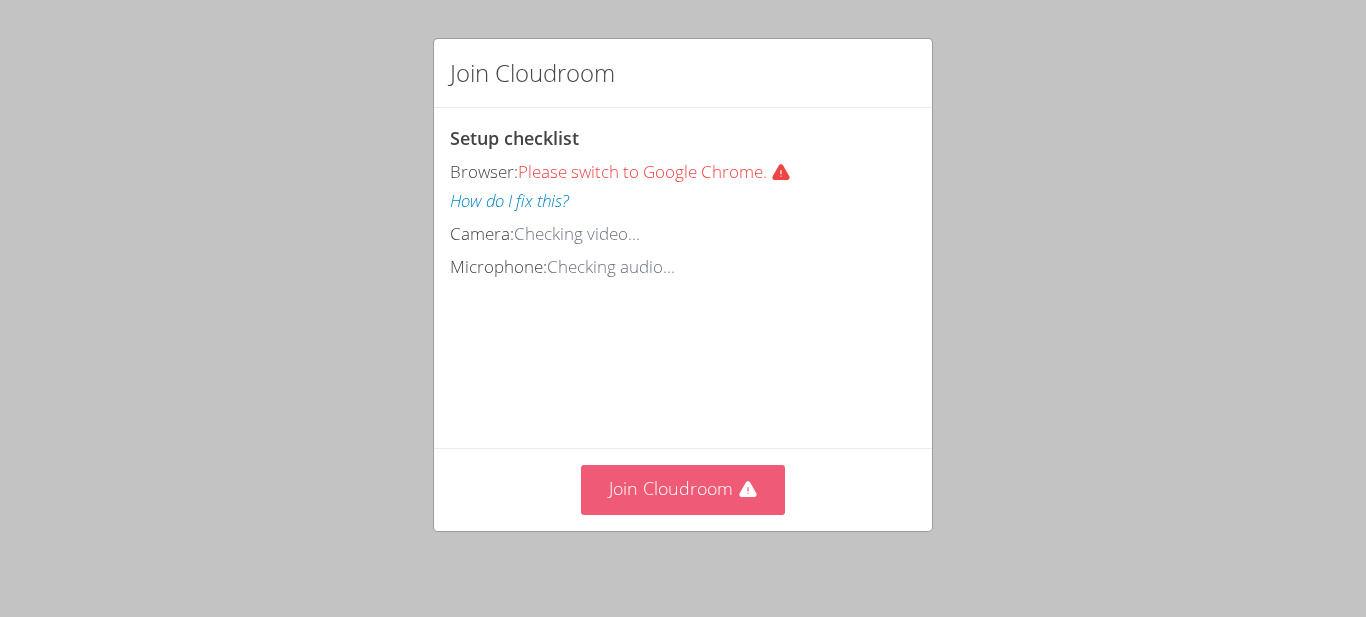 click on "Join Cloudroom" at bounding box center [683, 489] 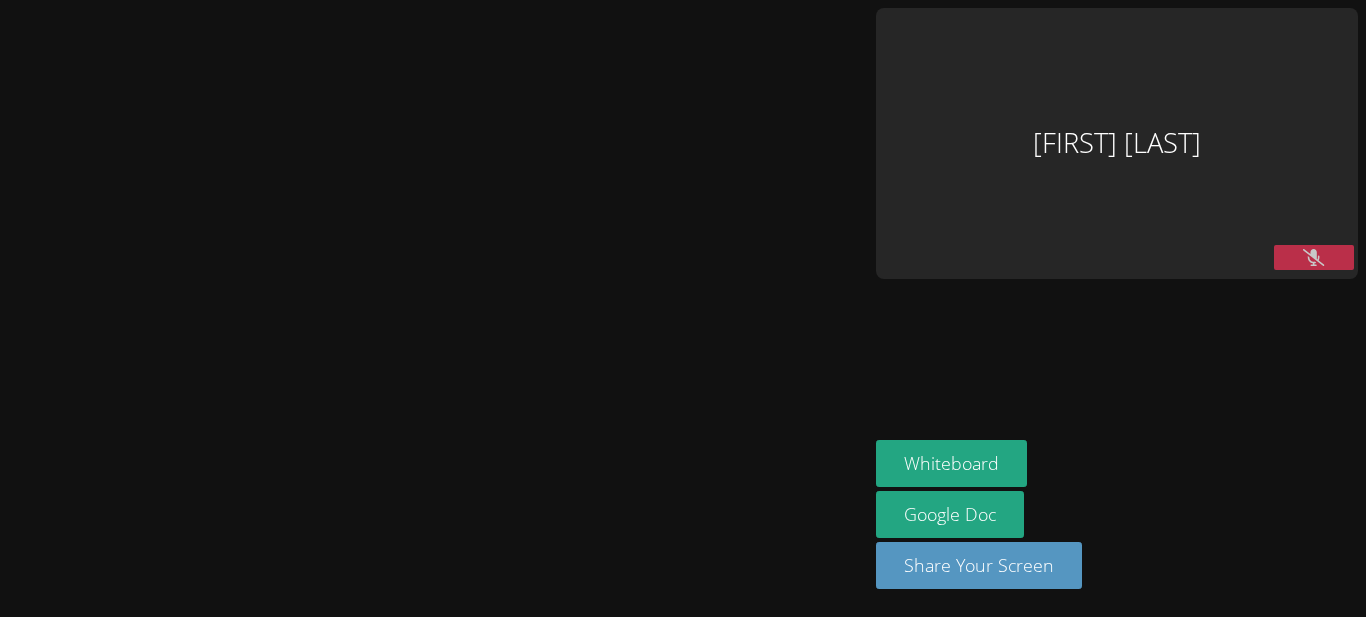 click 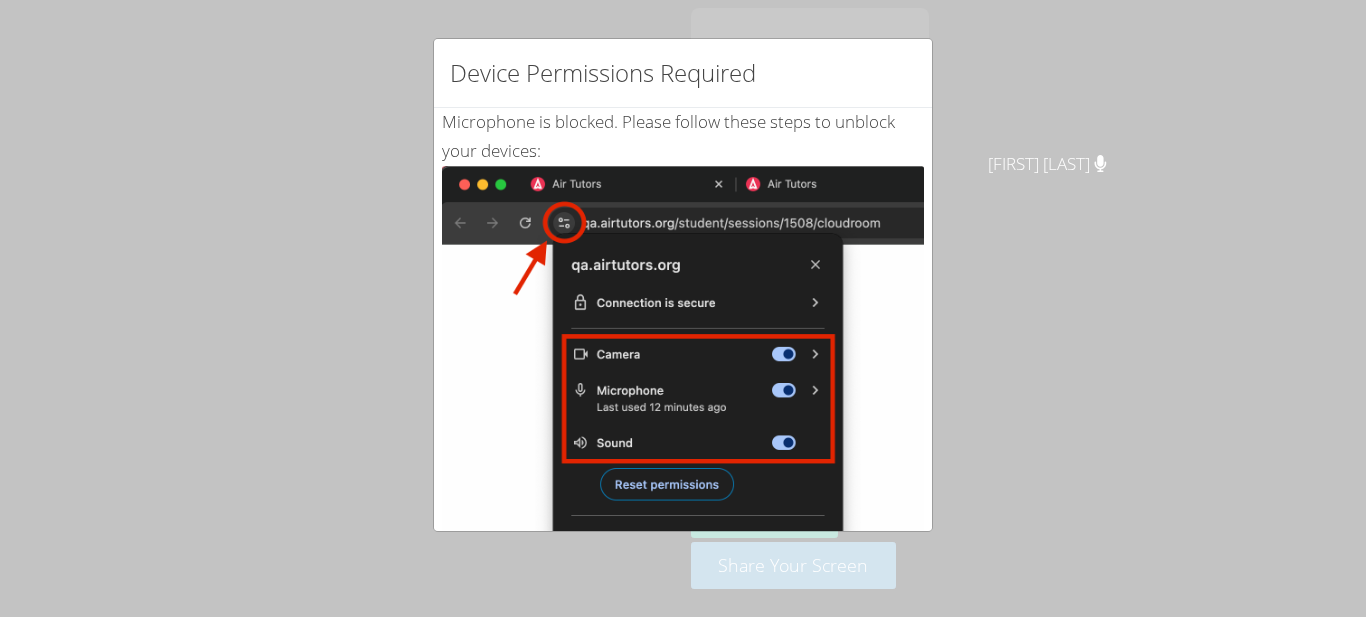 click on "Device Permissions Required Microphone is blocked . Please follow these steps to unblock your devices: Click the Settings Icon circled in the picture Toggle Camera, Microphone and Sound to on Click away from settings box Click the "Reload" button that appears If the above does not work, click contact below and a member of our support team will reach out to help you resolve the issue. Contact Support Refresh" at bounding box center [683, 308] 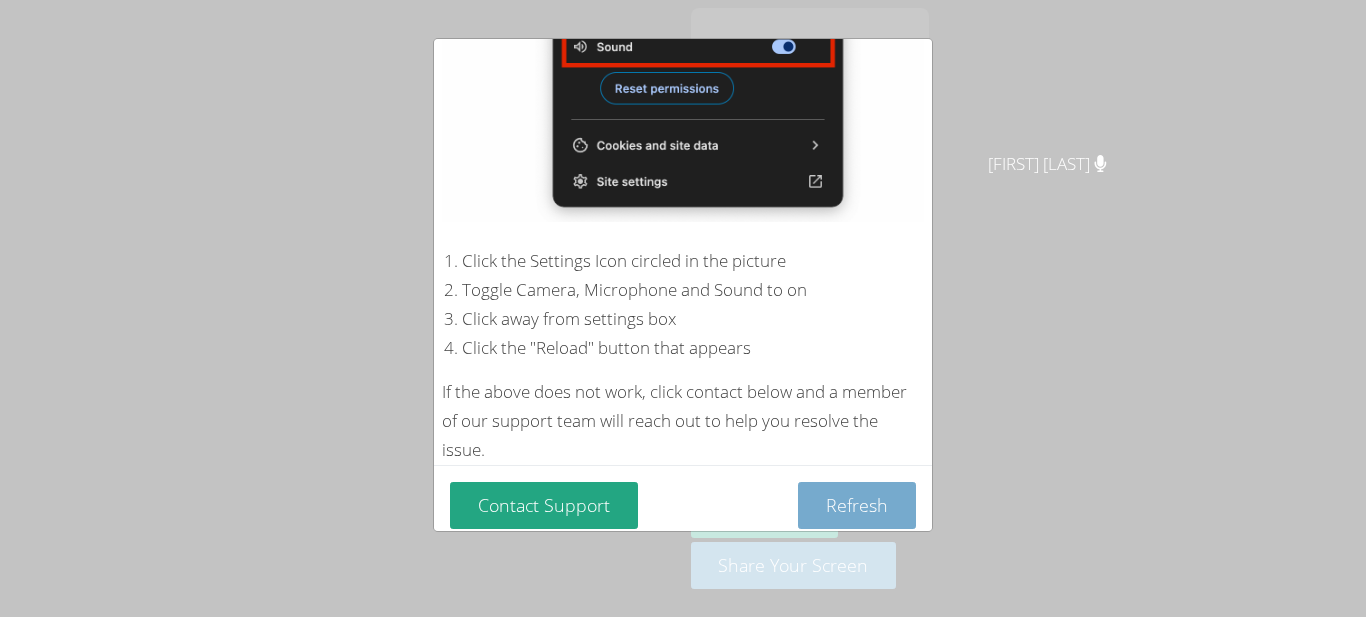 click on "Refresh" at bounding box center [857, 505] 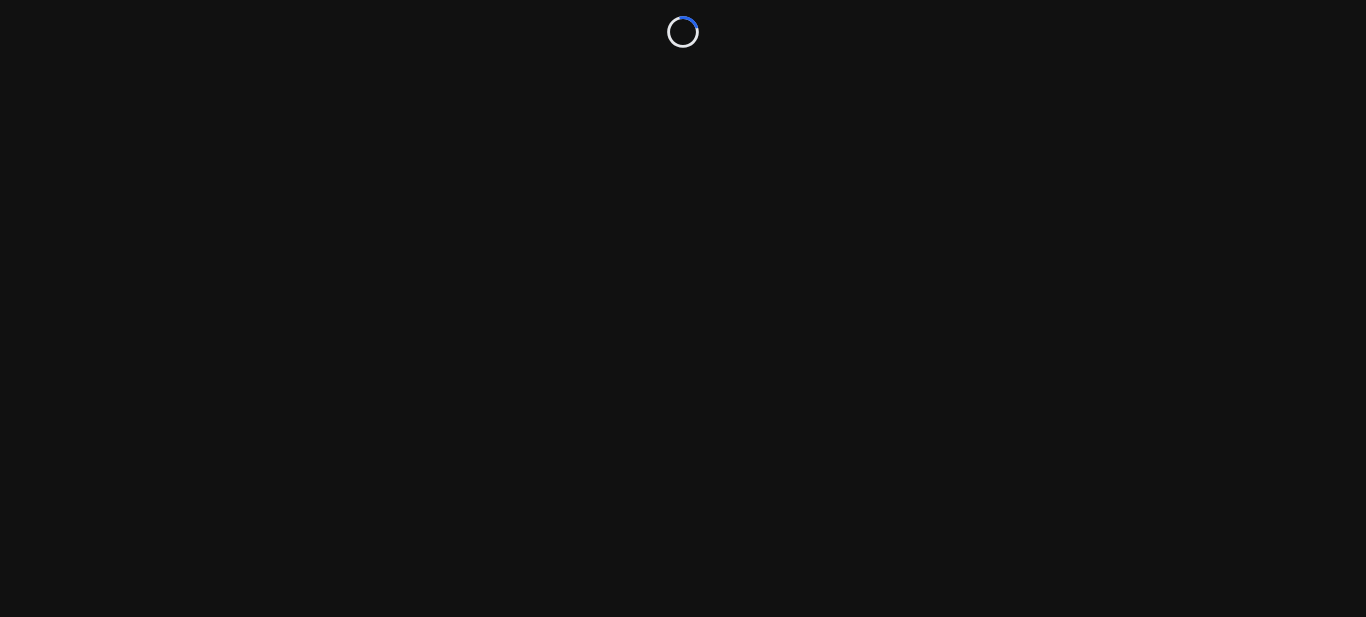 scroll, scrollTop: 0, scrollLeft: 0, axis: both 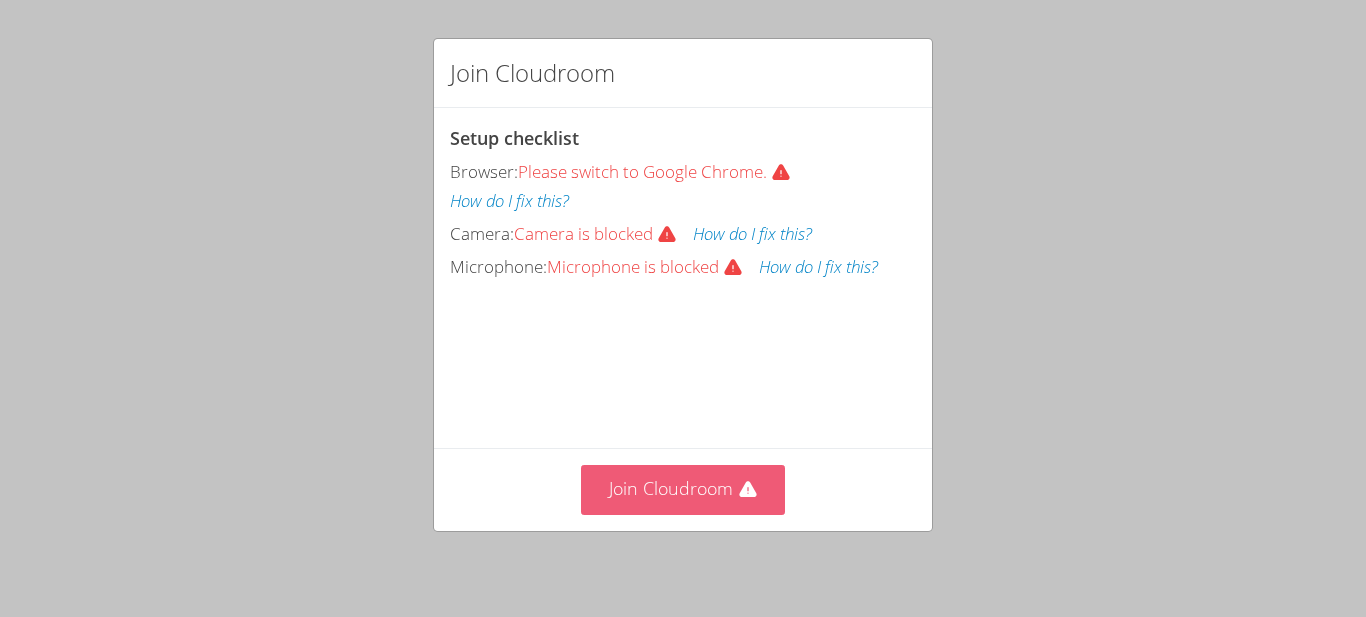 click on "Join Cloudroom" at bounding box center [683, 489] 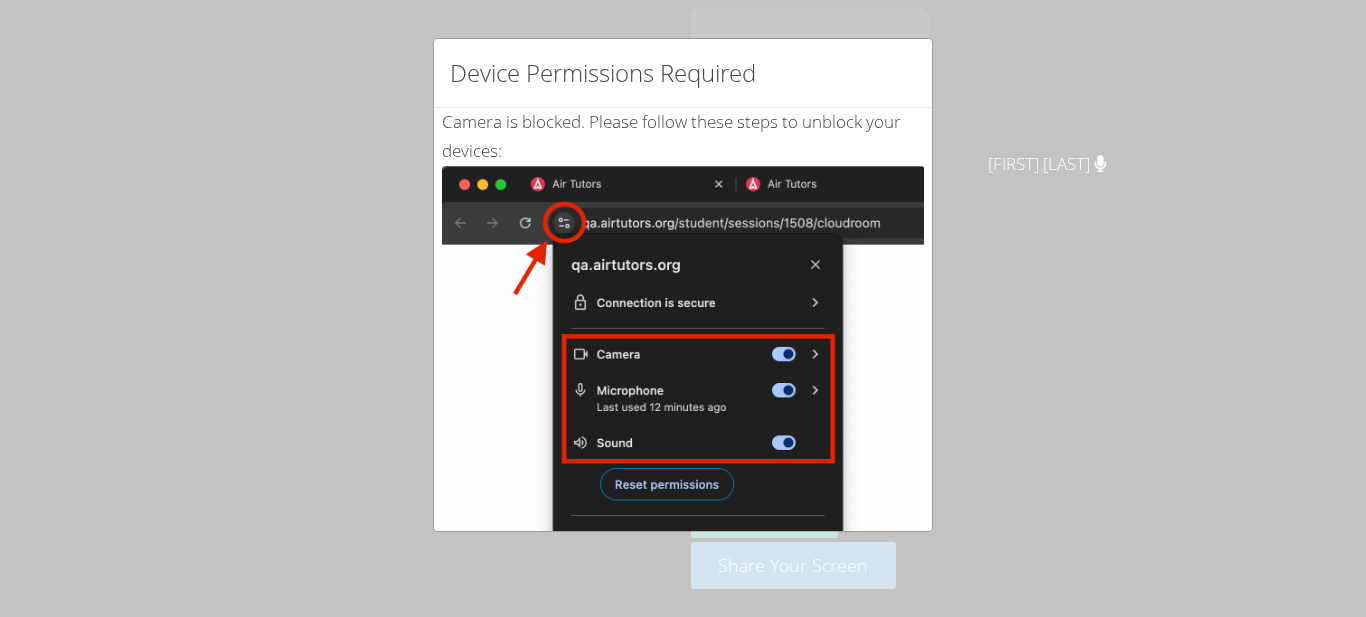 click on "Device Permissions Required Camera is blocked . Please follow these steps to unblock your devices: Click the Settings Icon circled in the picture Toggle Camera, Microphone and Sound to on Click away from settings box Click the "Reload" button that appears If the above does not work, click contact below and a member of our support team will reach out to help you resolve the issue. Contact Support Refresh" at bounding box center [683, 308] 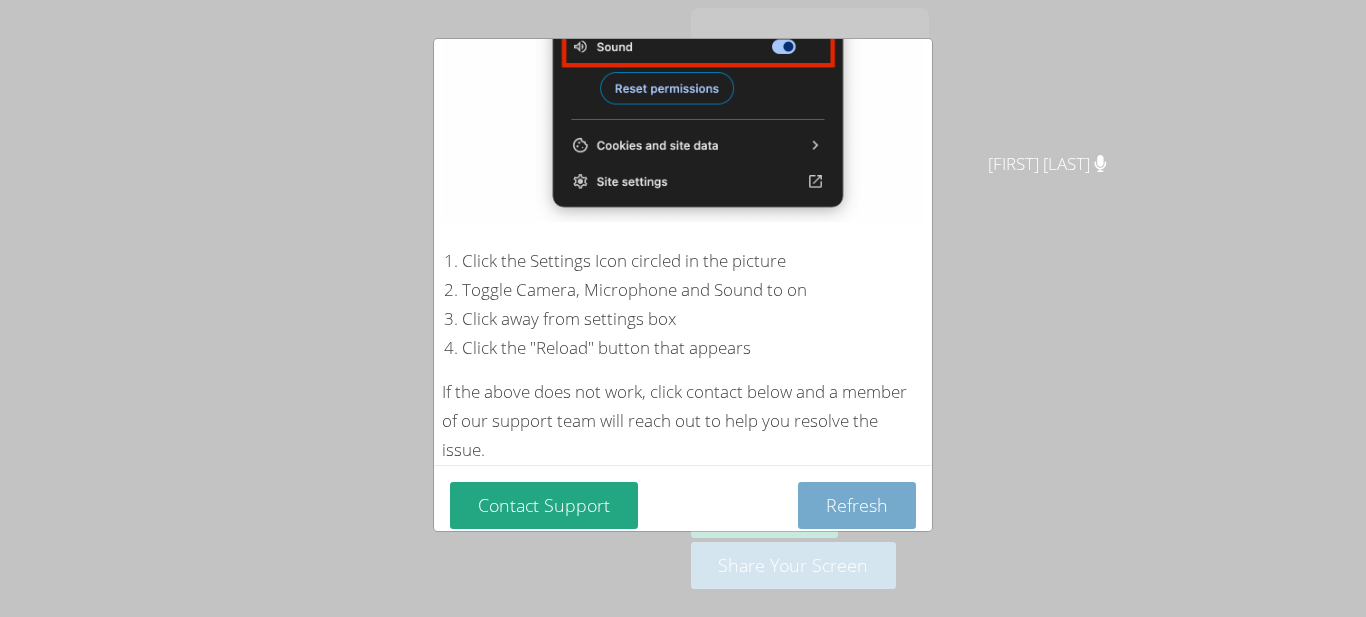 click on "Refresh" at bounding box center (857, 505) 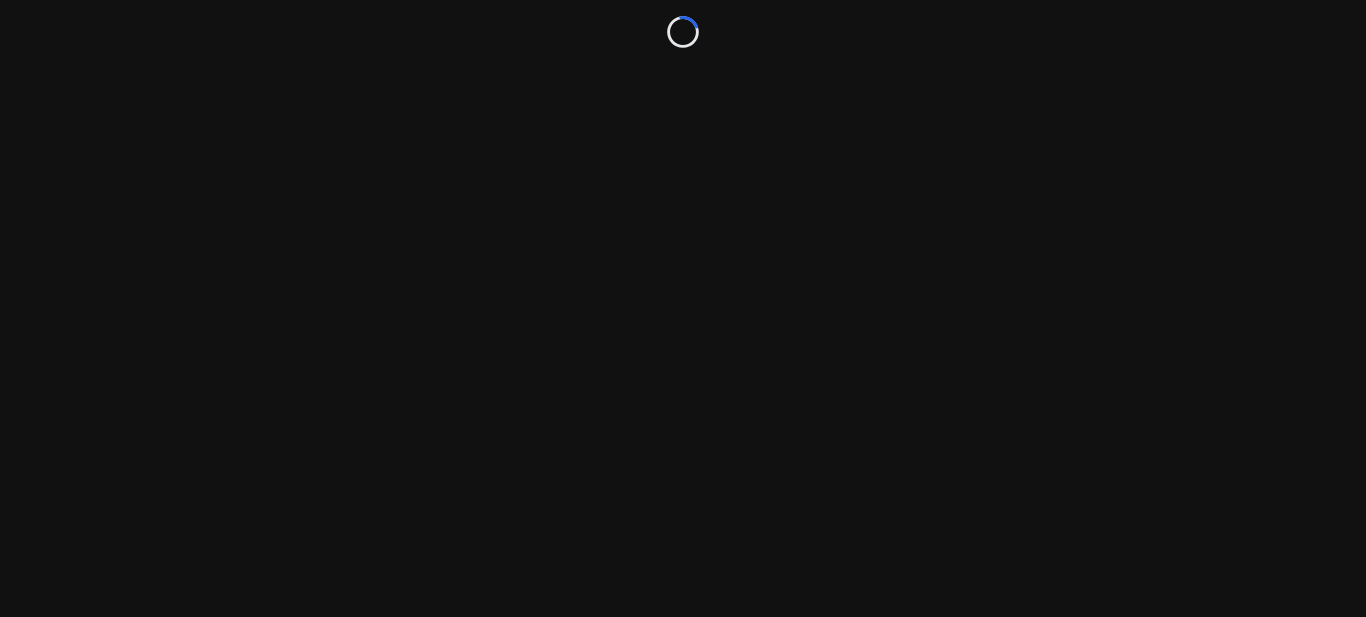 scroll, scrollTop: 0, scrollLeft: 0, axis: both 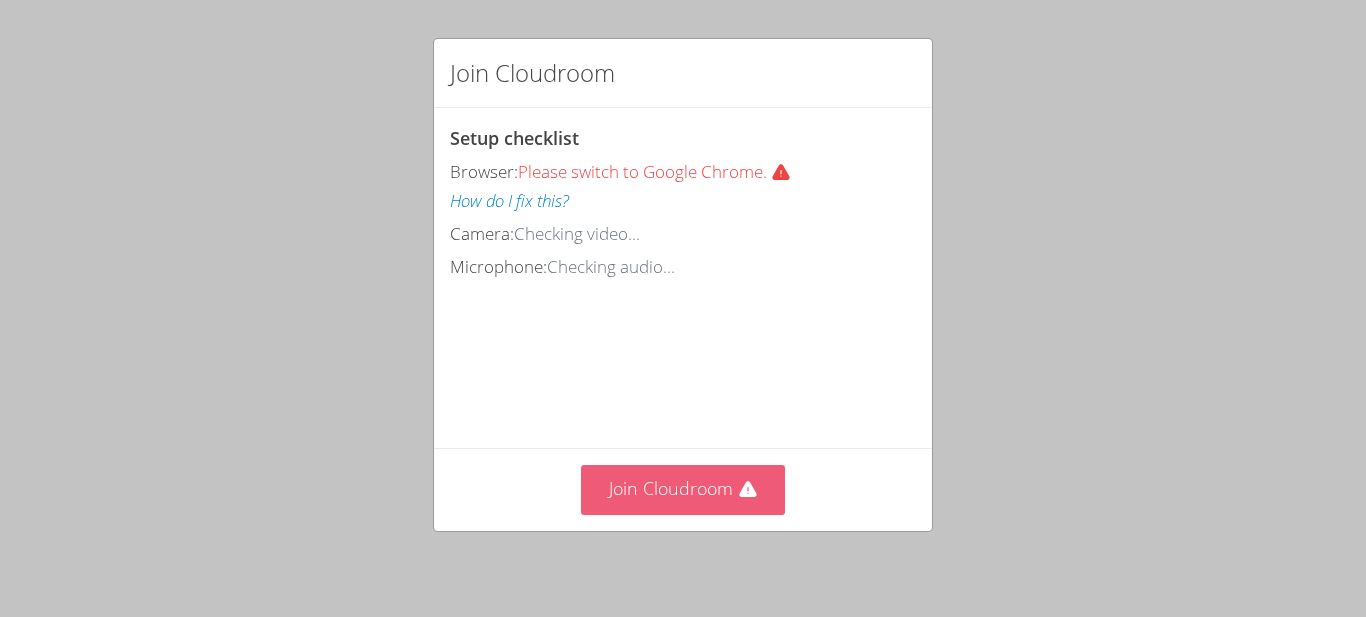 click on "Join Cloudroom" at bounding box center [683, 489] 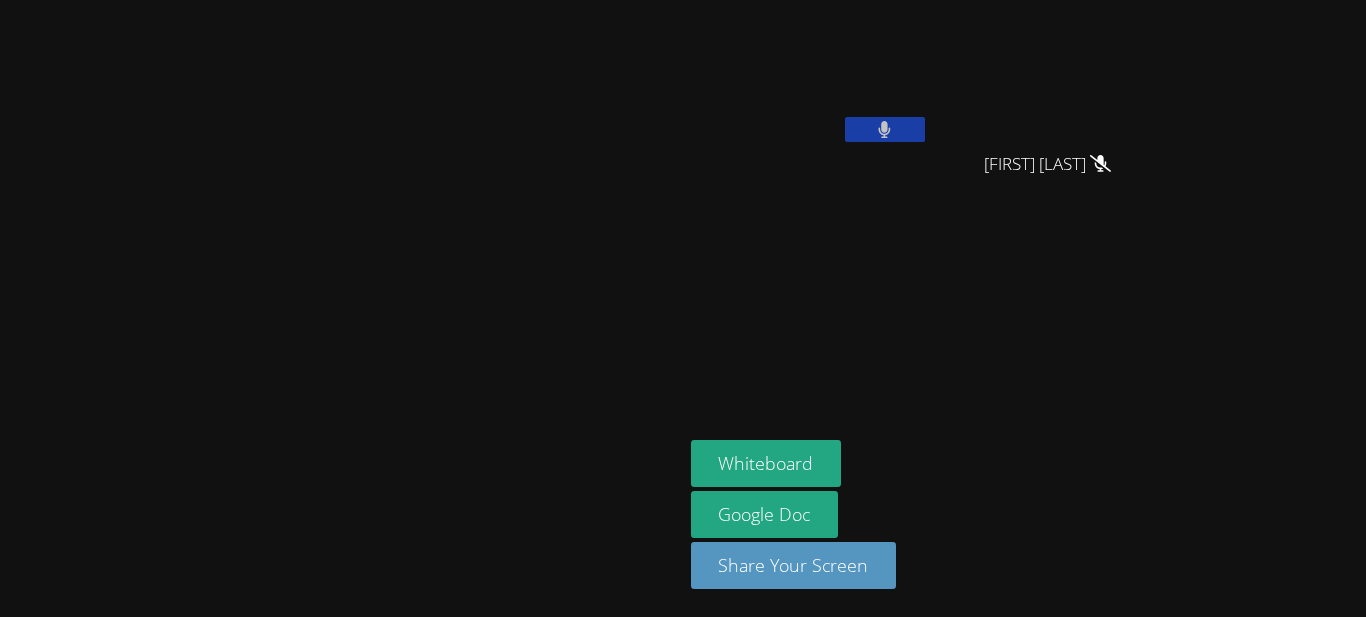 click at bounding box center (885, 129) 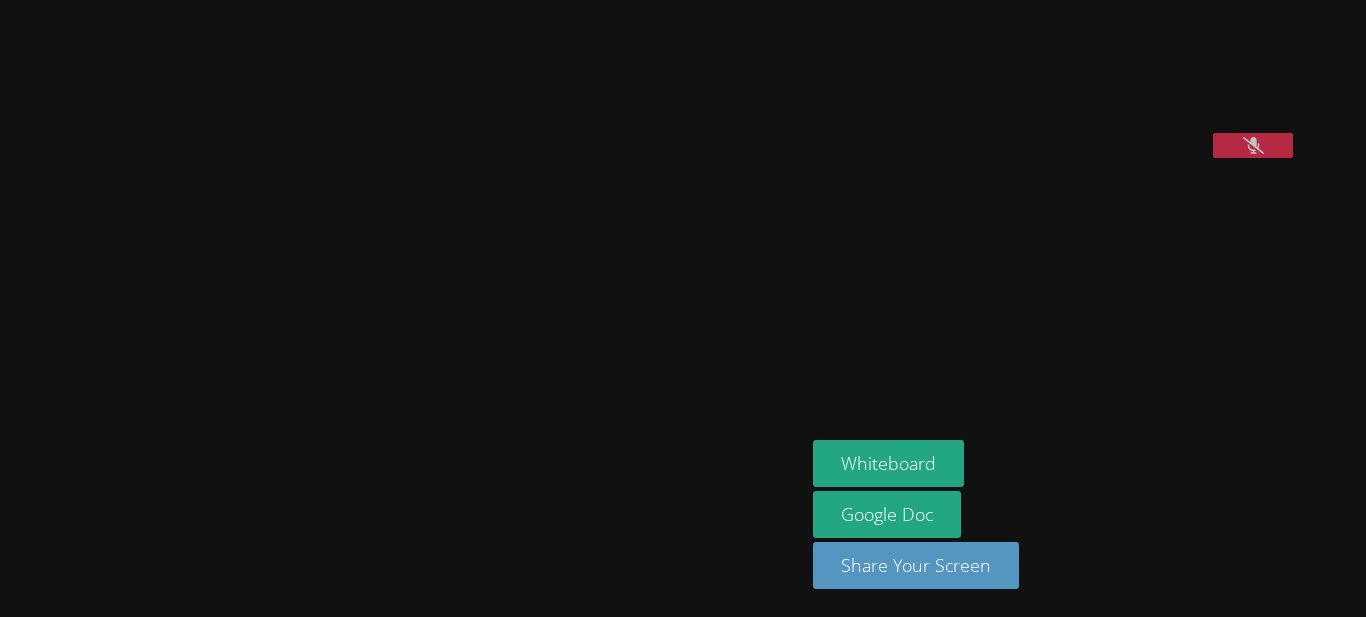 click 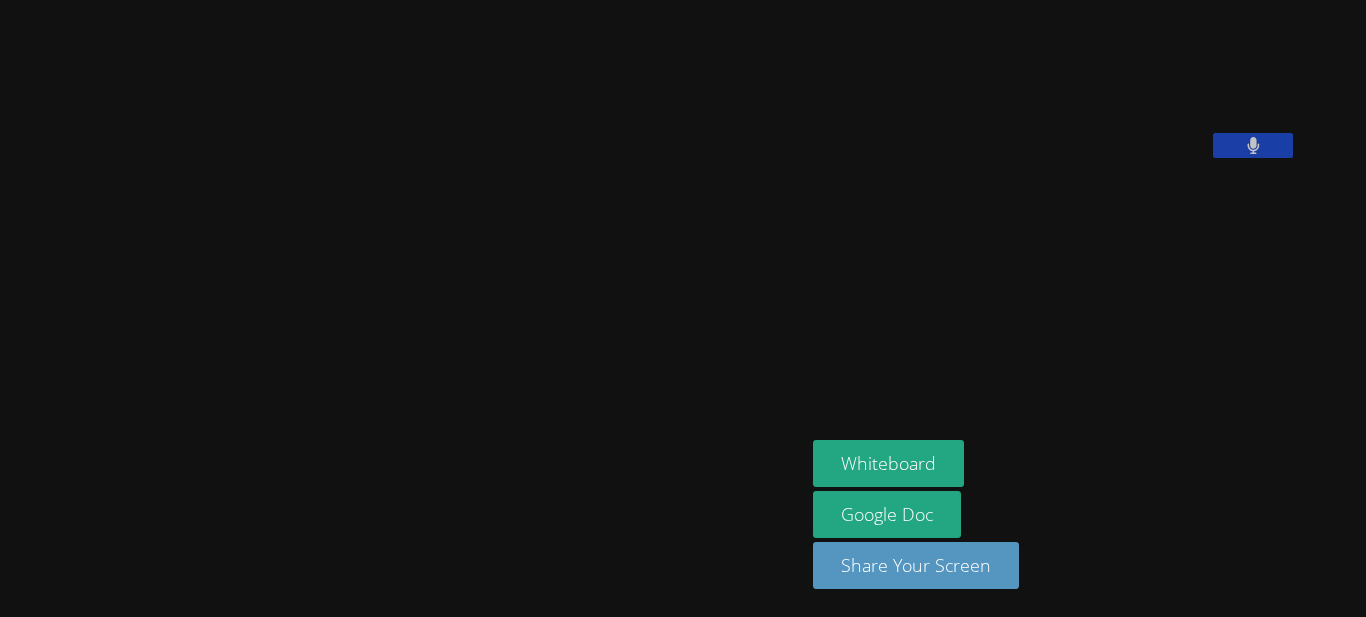 click 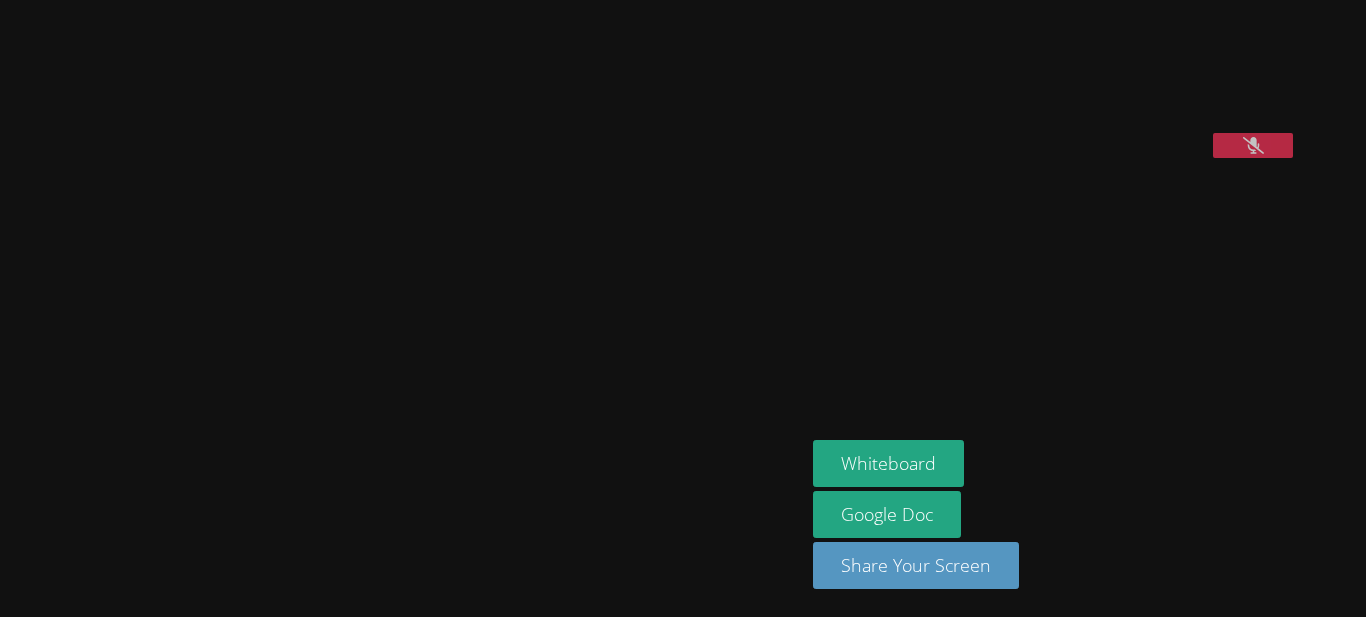 click 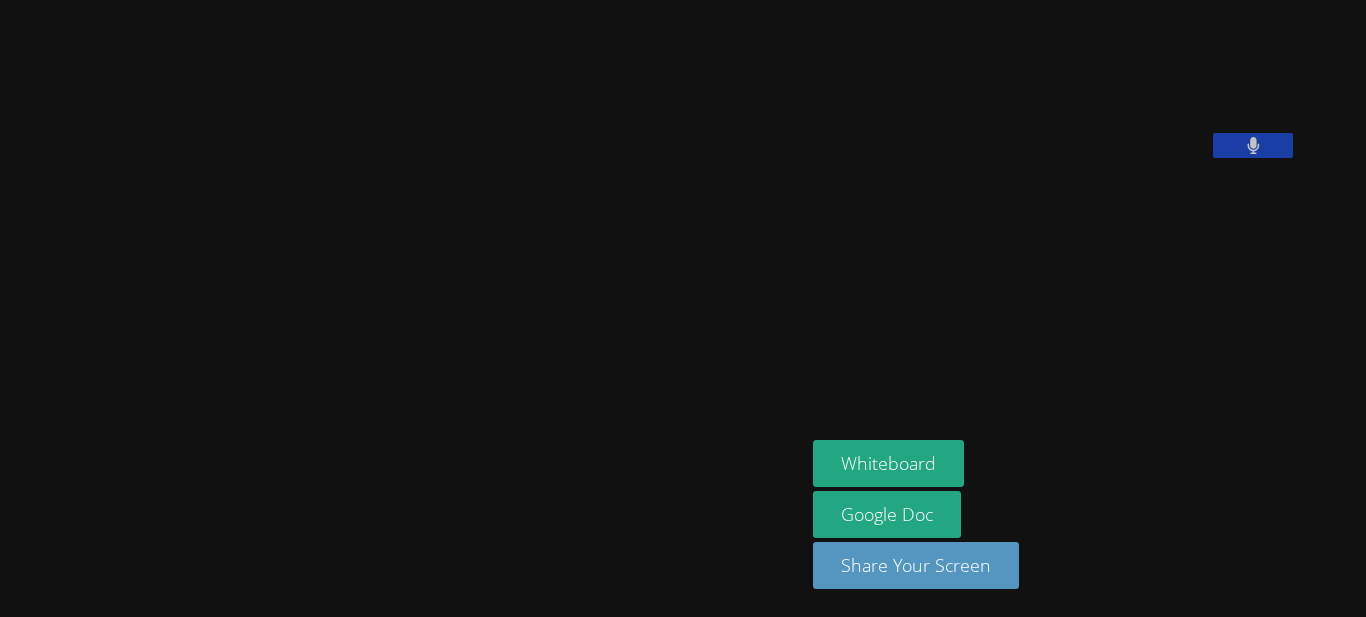 click 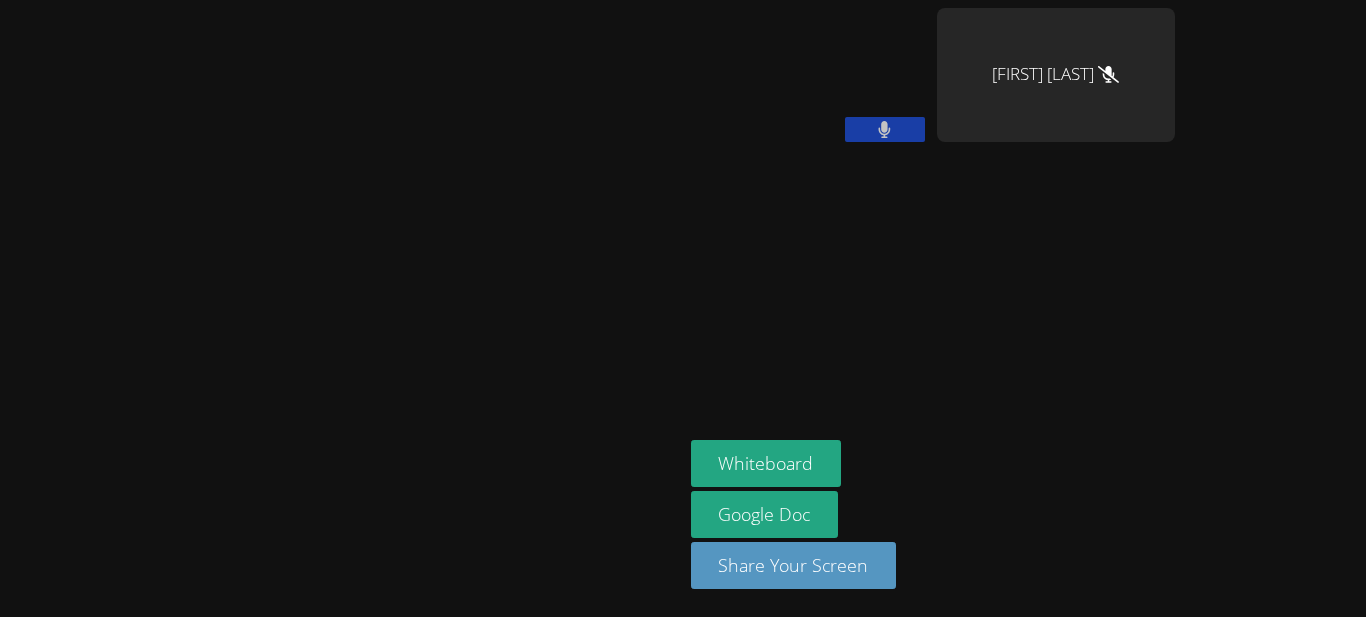click 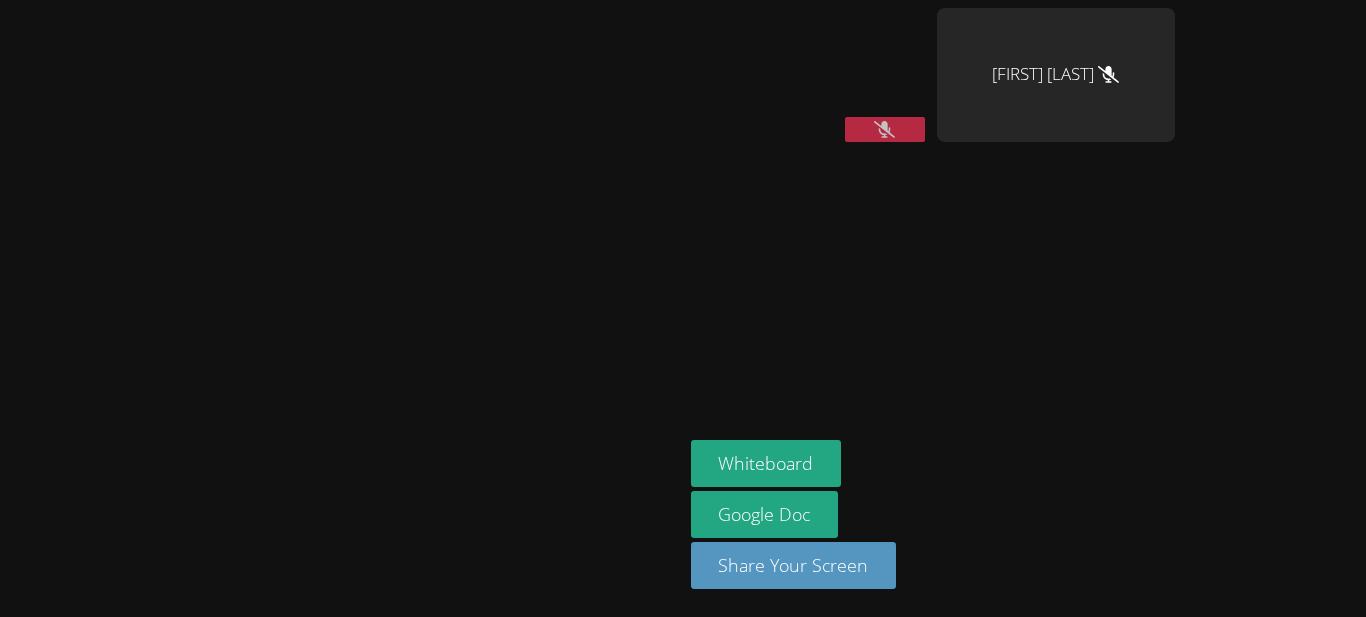 click 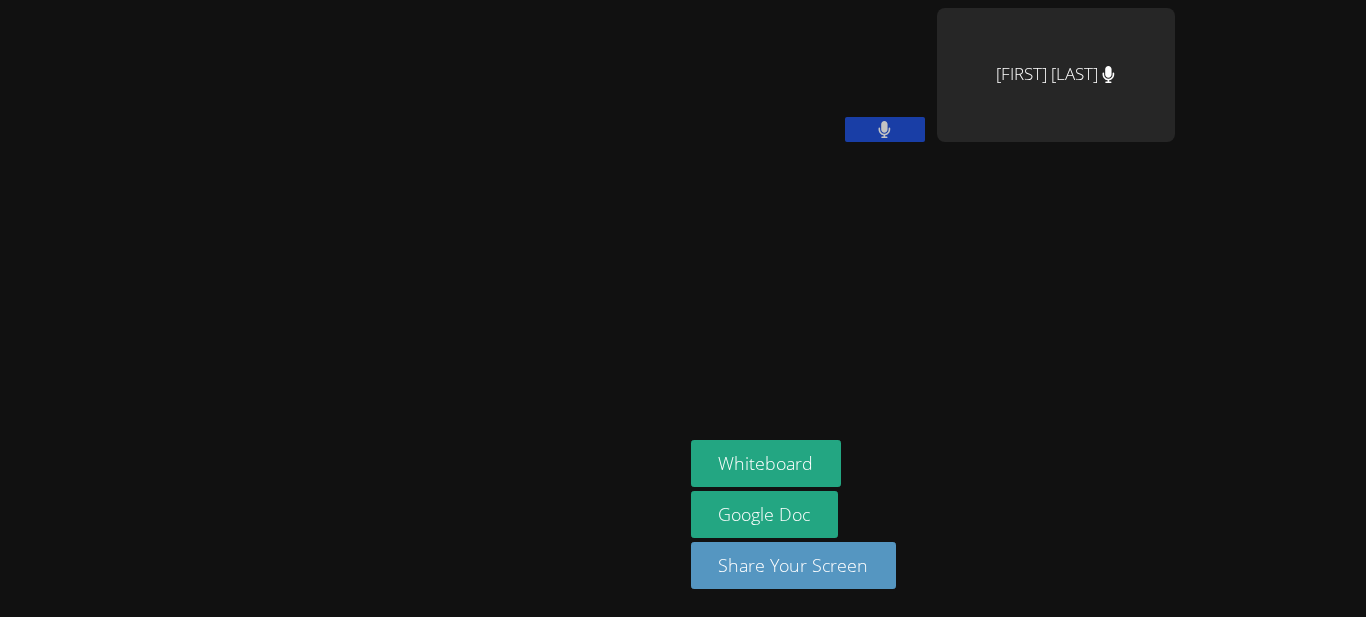 click at bounding box center [885, 129] 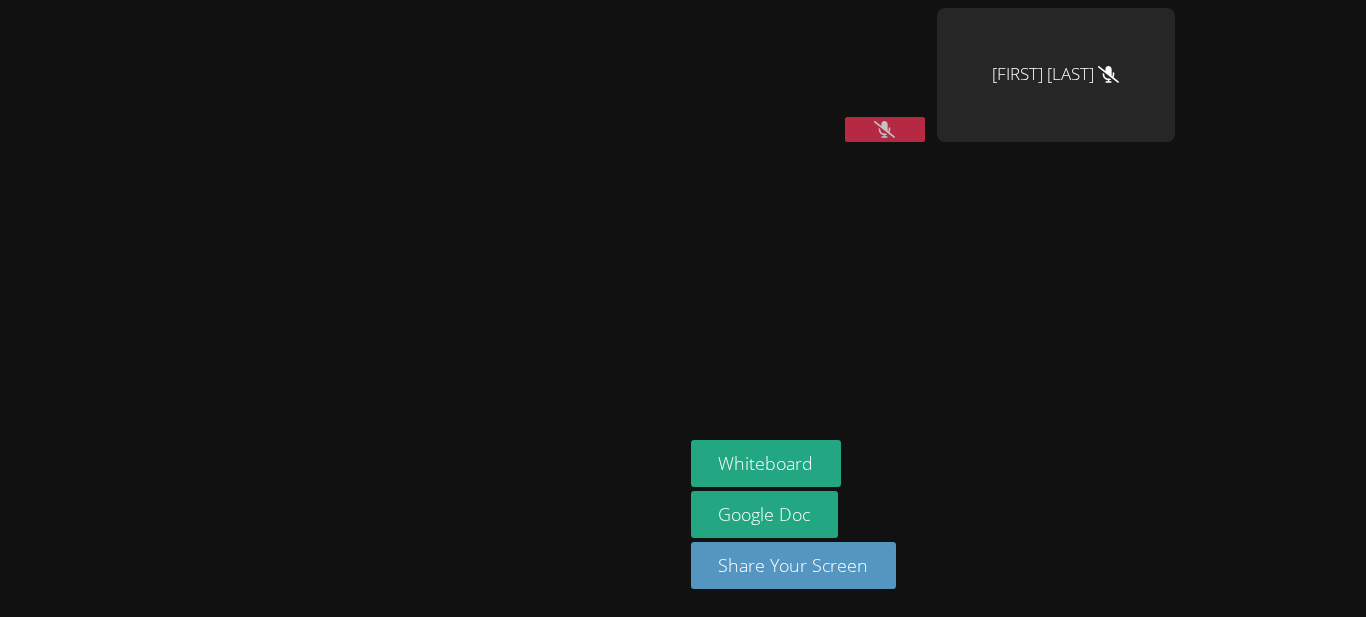 click at bounding box center [885, 129] 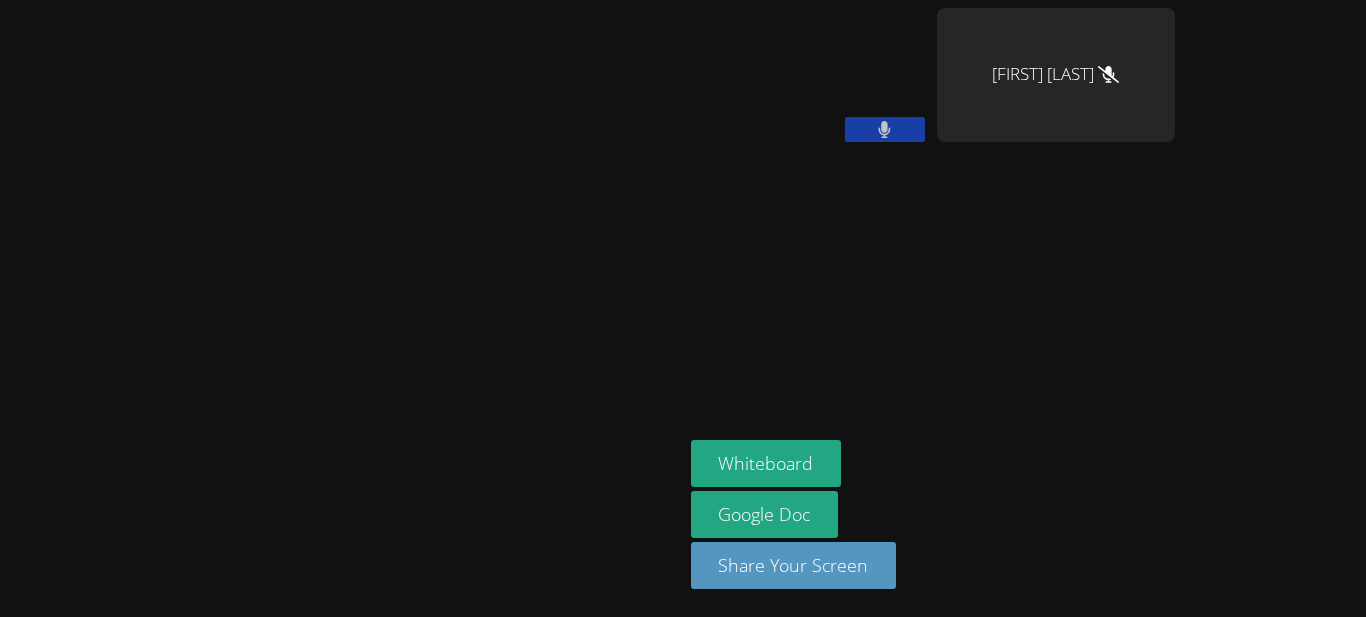click at bounding box center (885, 129) 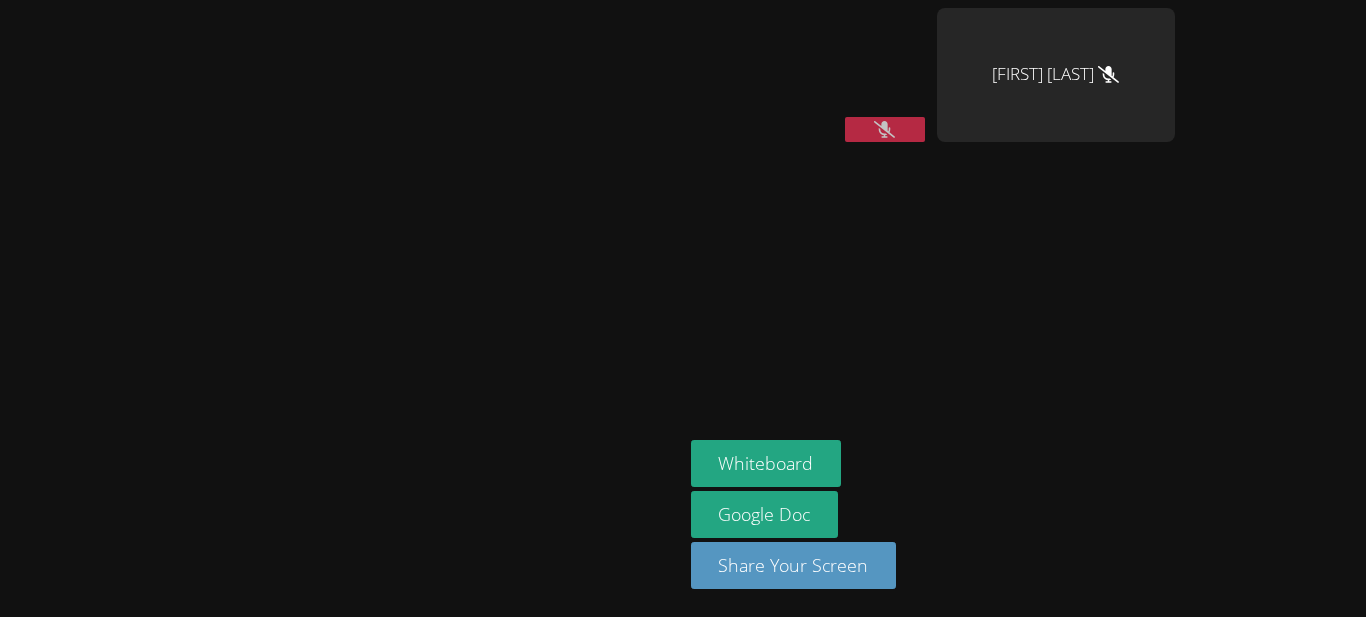 click at bounding box center [885, 129] 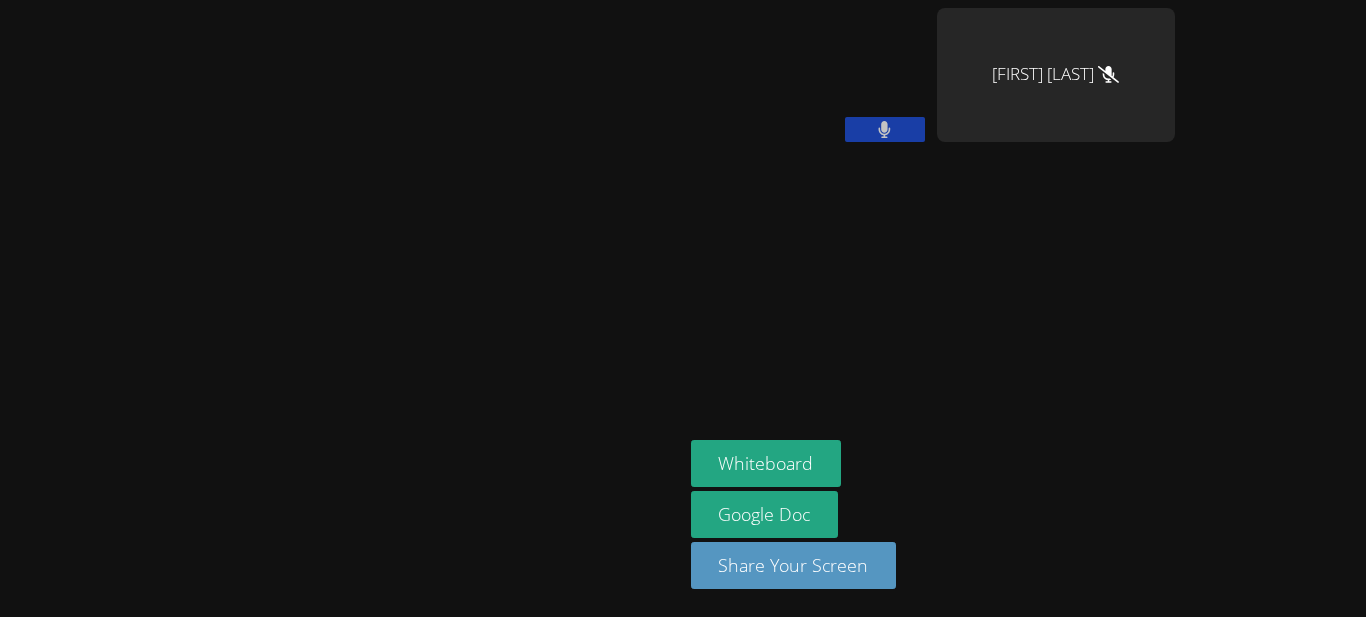 click at bounding box center [885, 129] 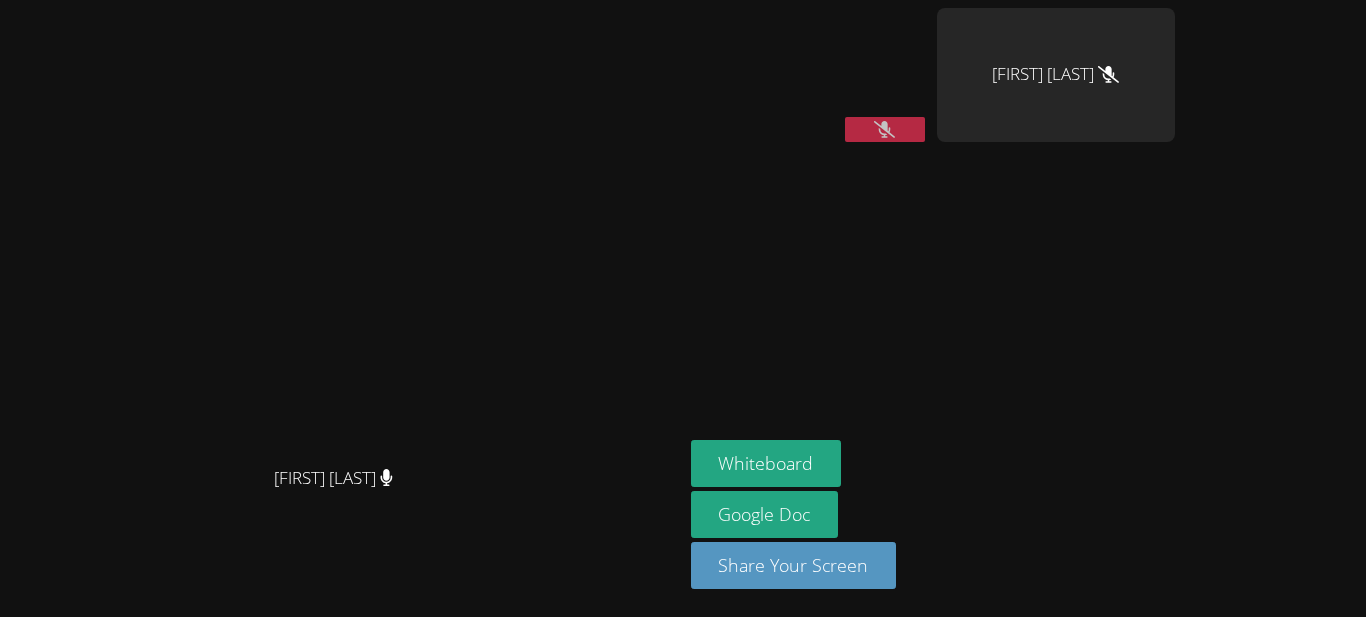 click 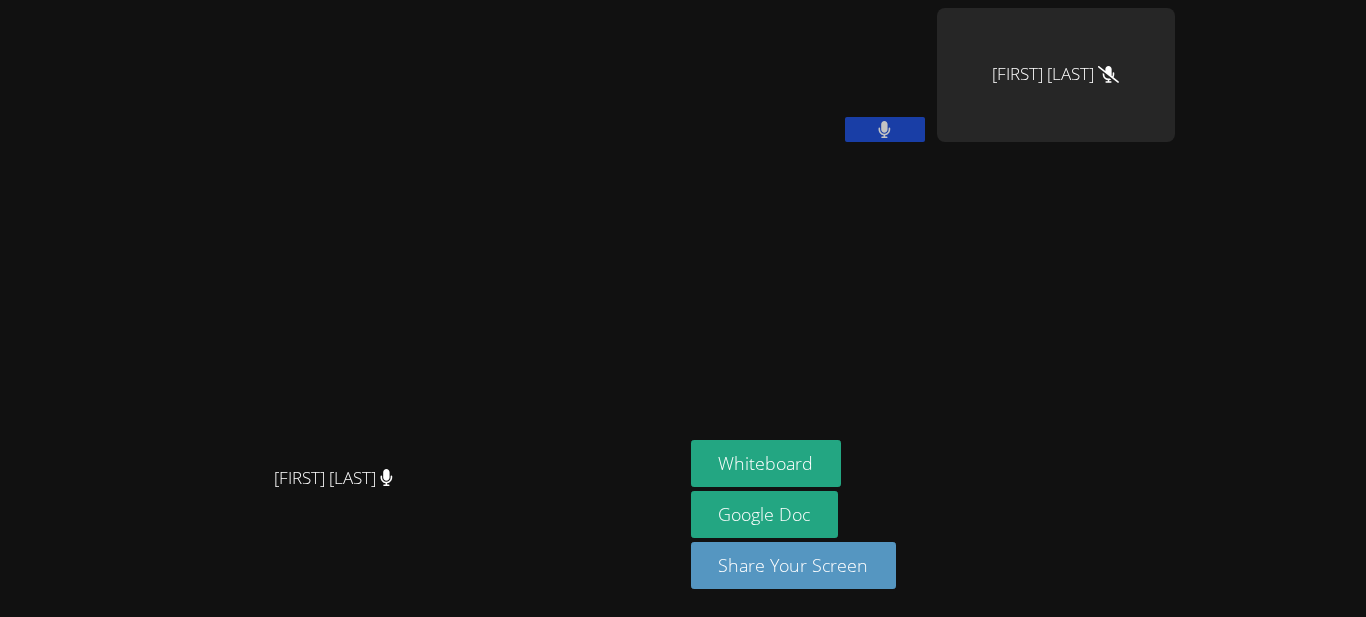 click at bounding box center (885, 129) 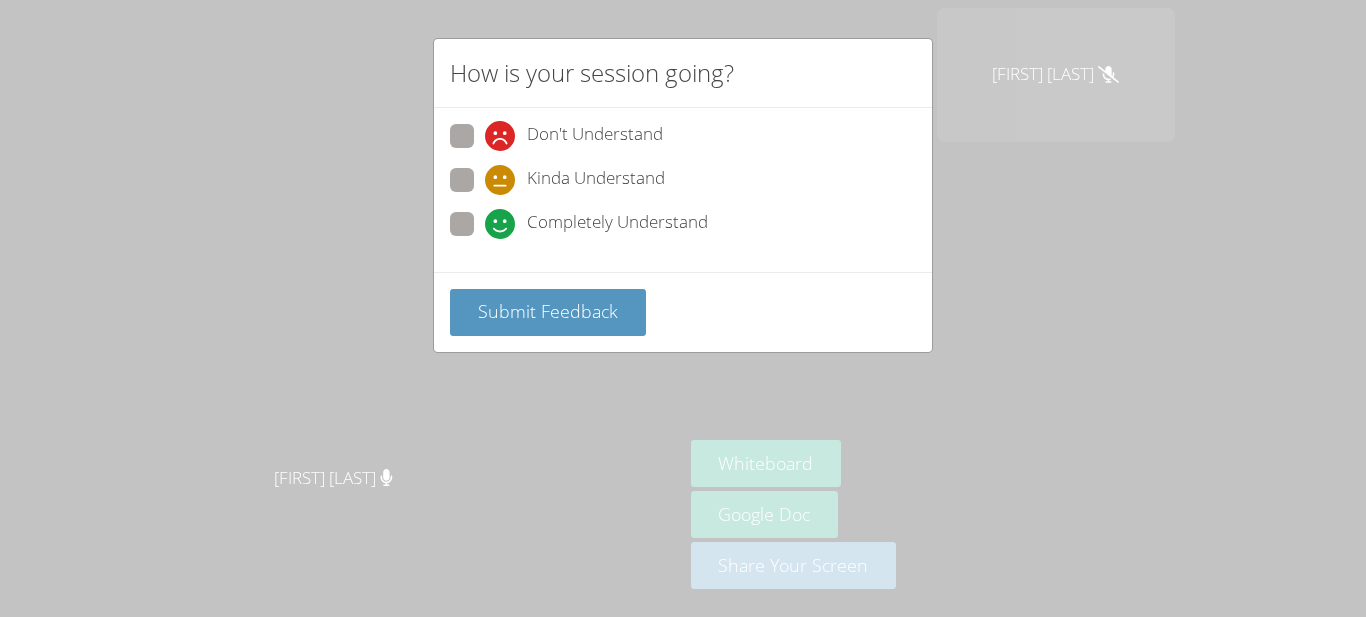 click at bounding box center (485, 239) 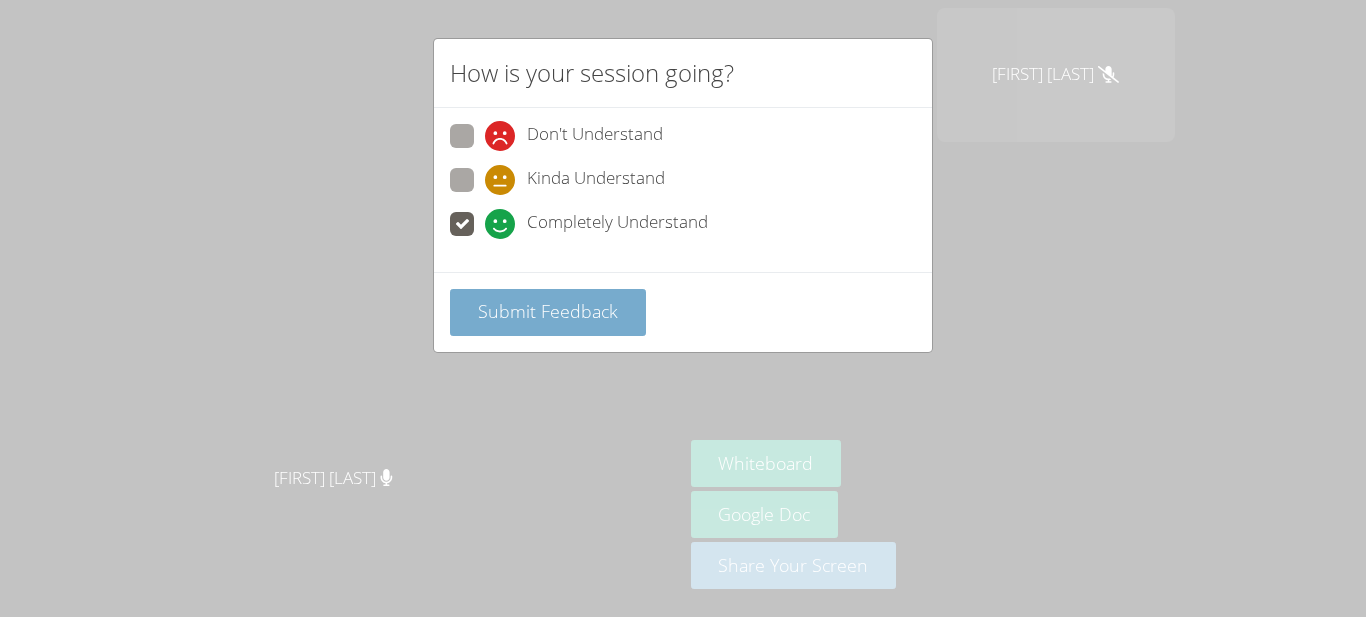 click on "Submit Feedback" at bounding box center (548, 311) 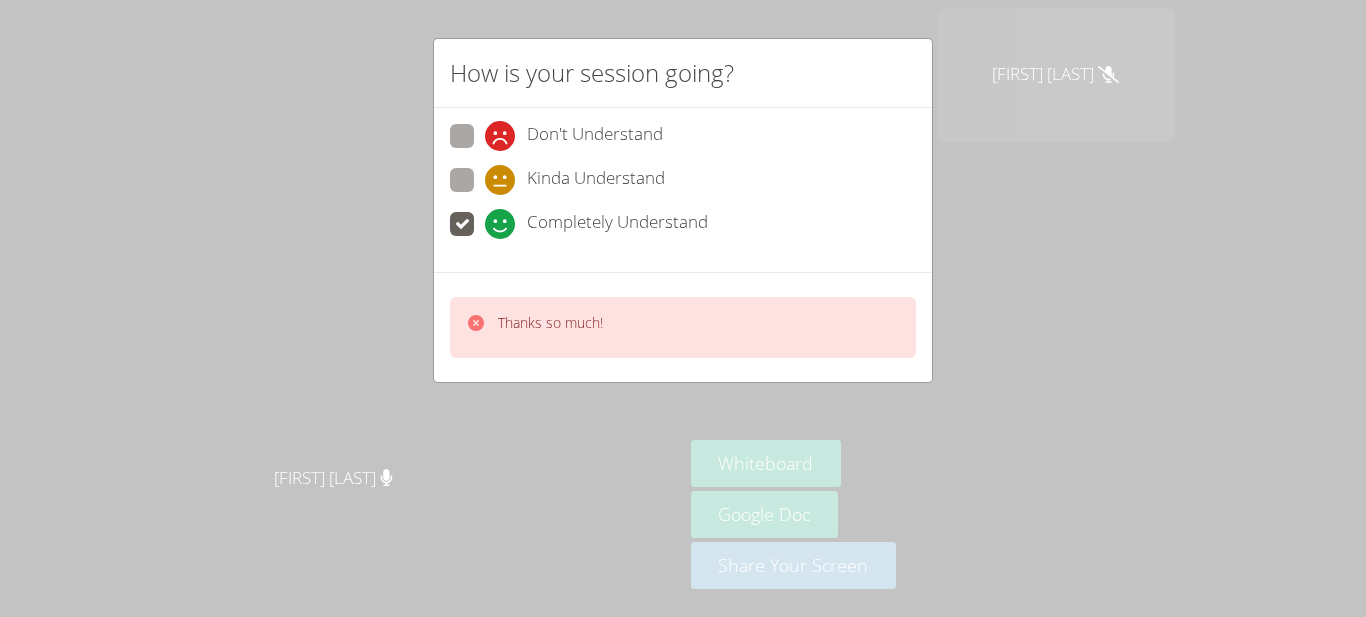 click on "How is your session going? Don't Understand Kinda Understand Completely Understand Thanks so much!" at bounding box center [683, 308] 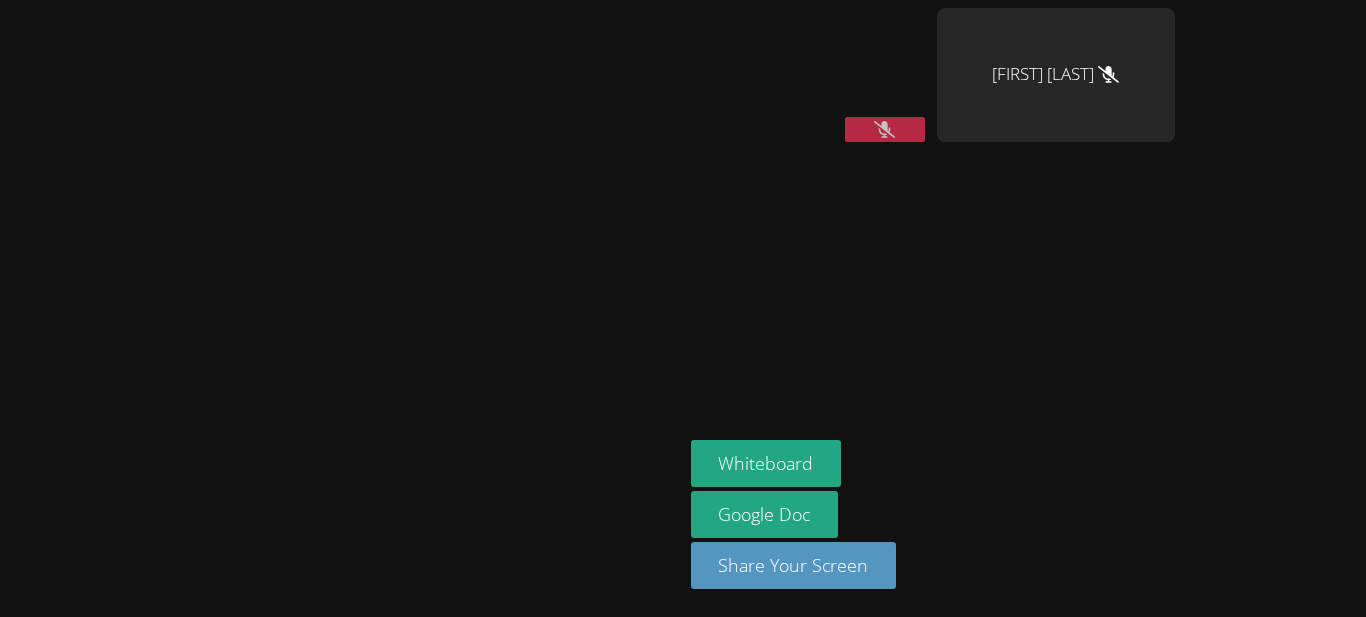 click at bounding box center [885, 129] 